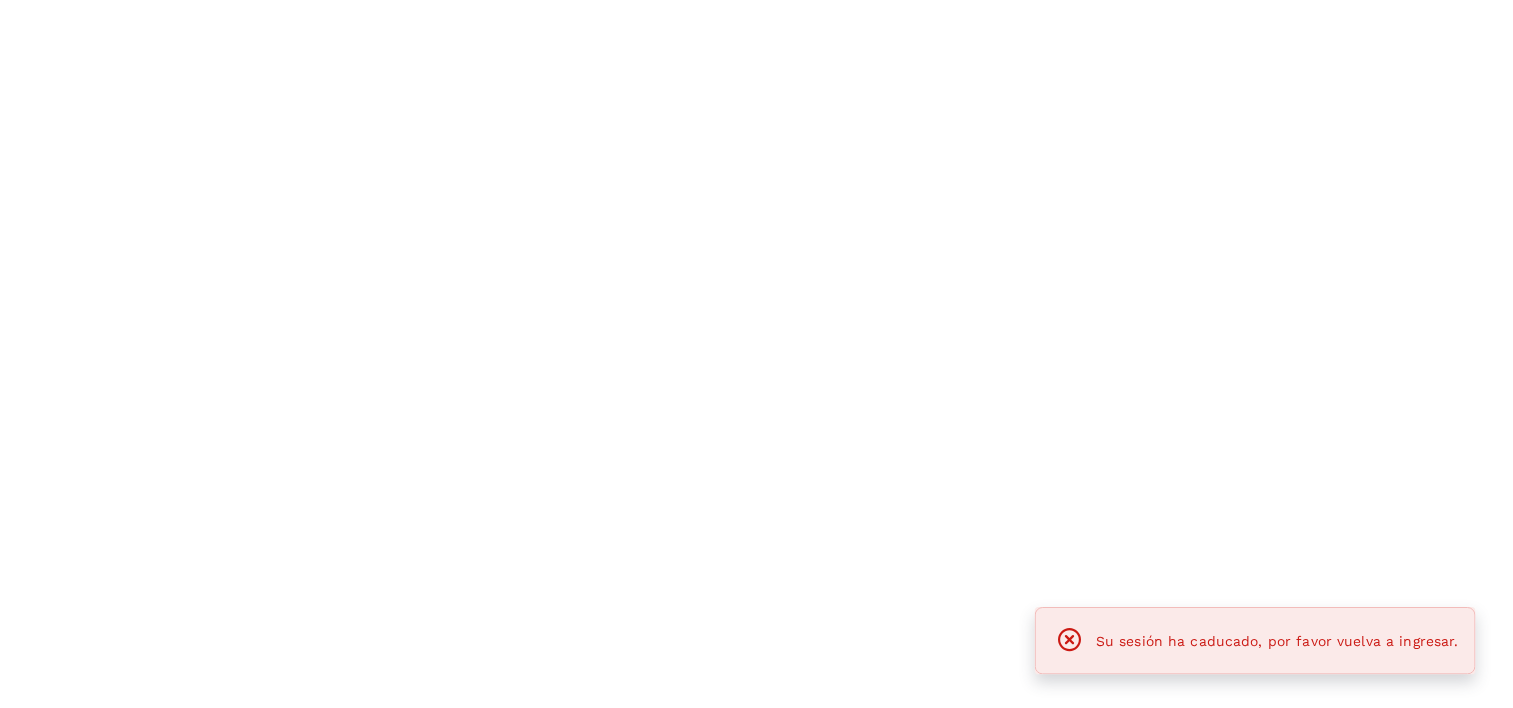 scroll, scrollTop: 0, scrollLeft: 0, axis: both 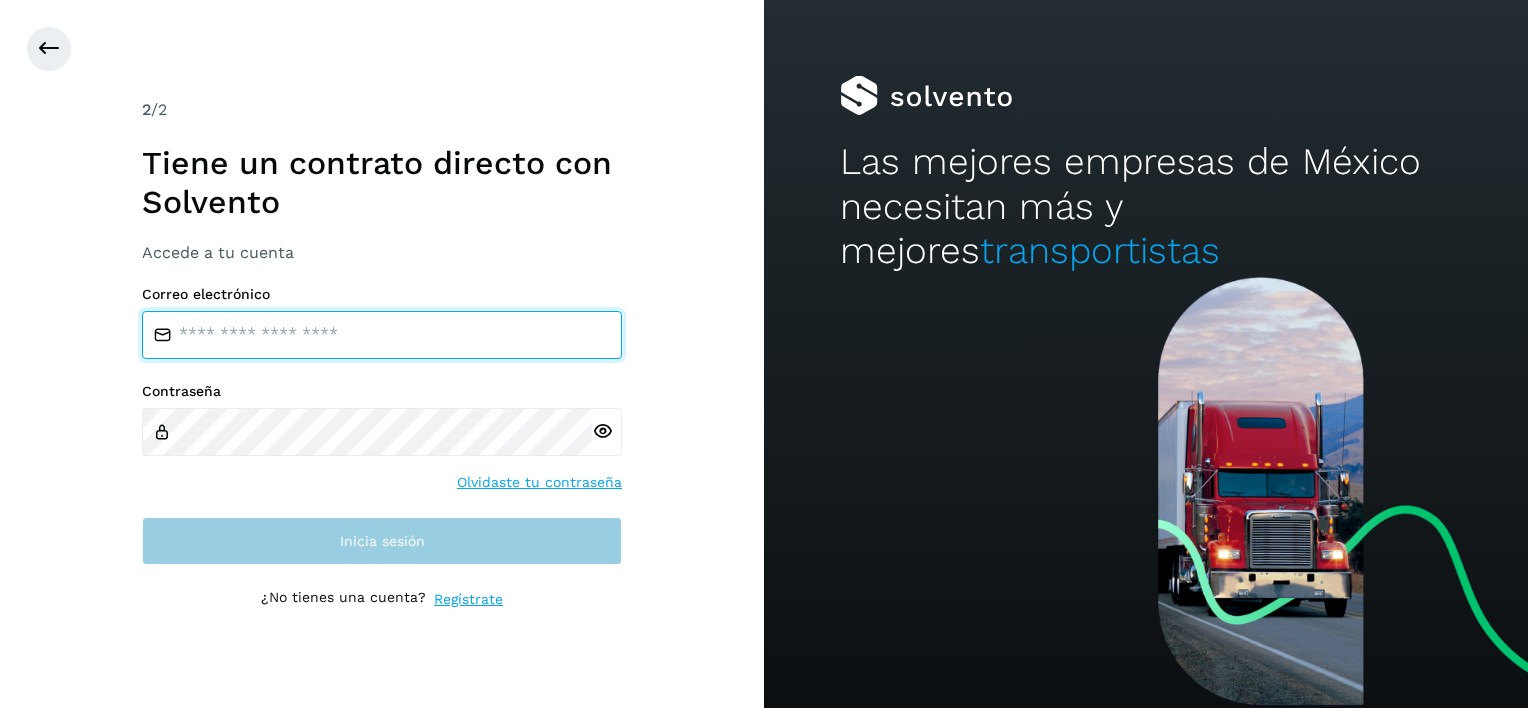 type on "**********" 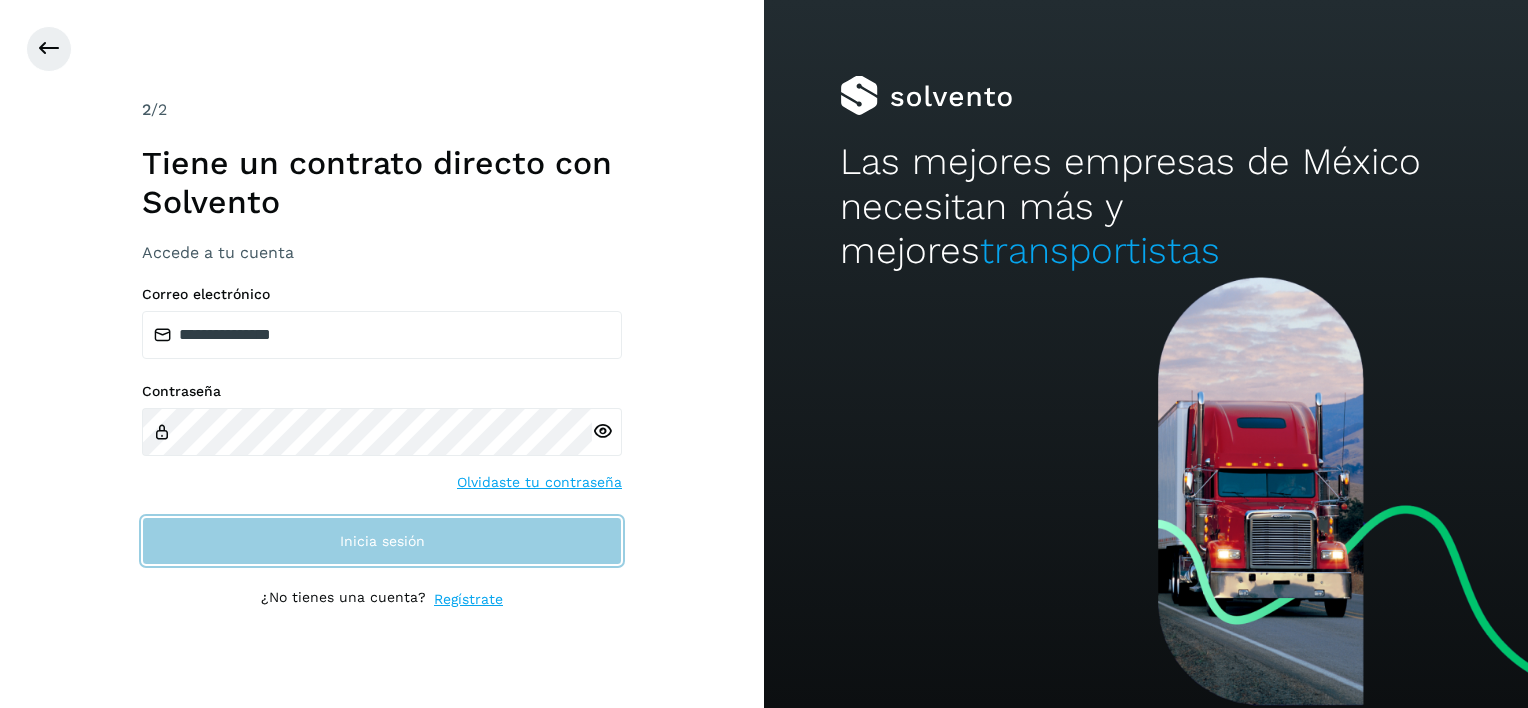 click on "Inicia sesión" at bounding box center (382, 541) 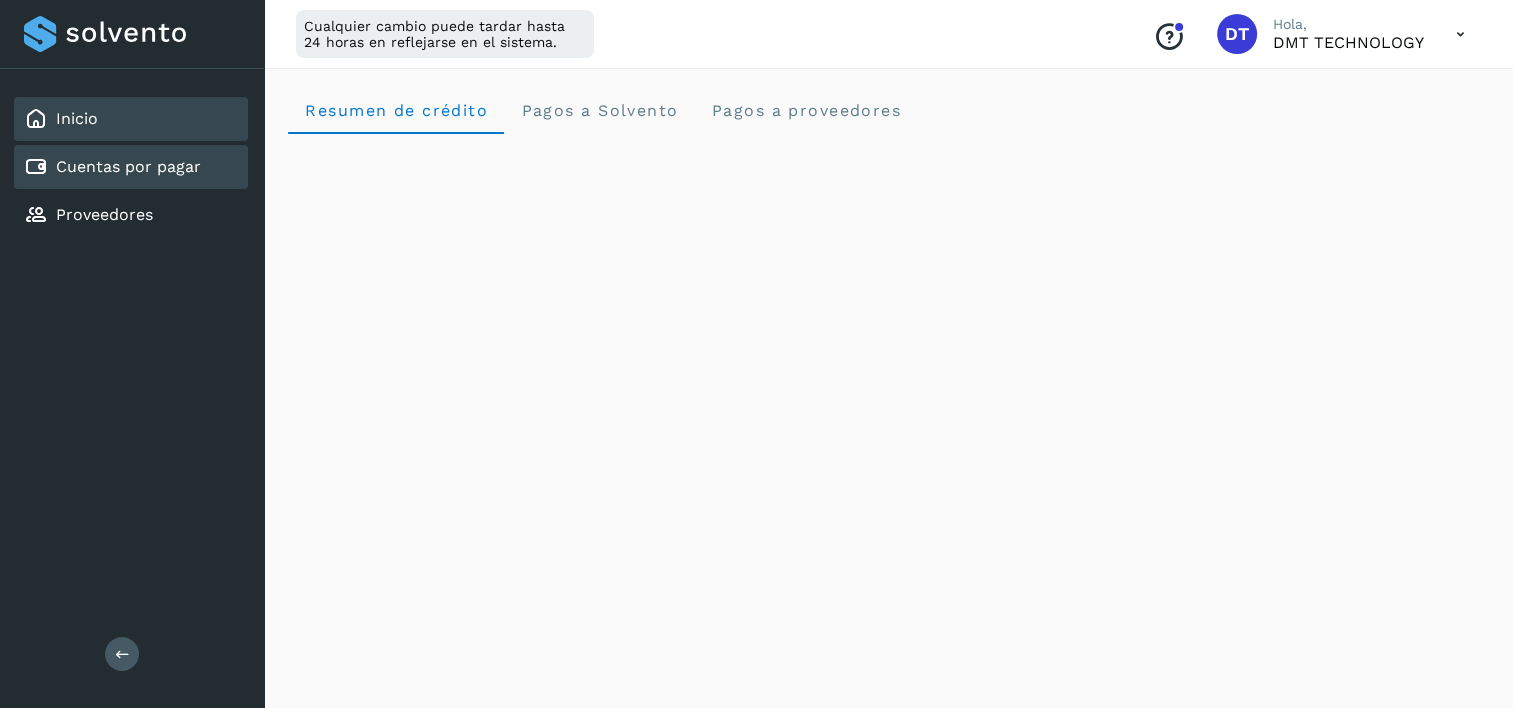 click on "Cuentas por pagar" at bounding box center [128, 166] 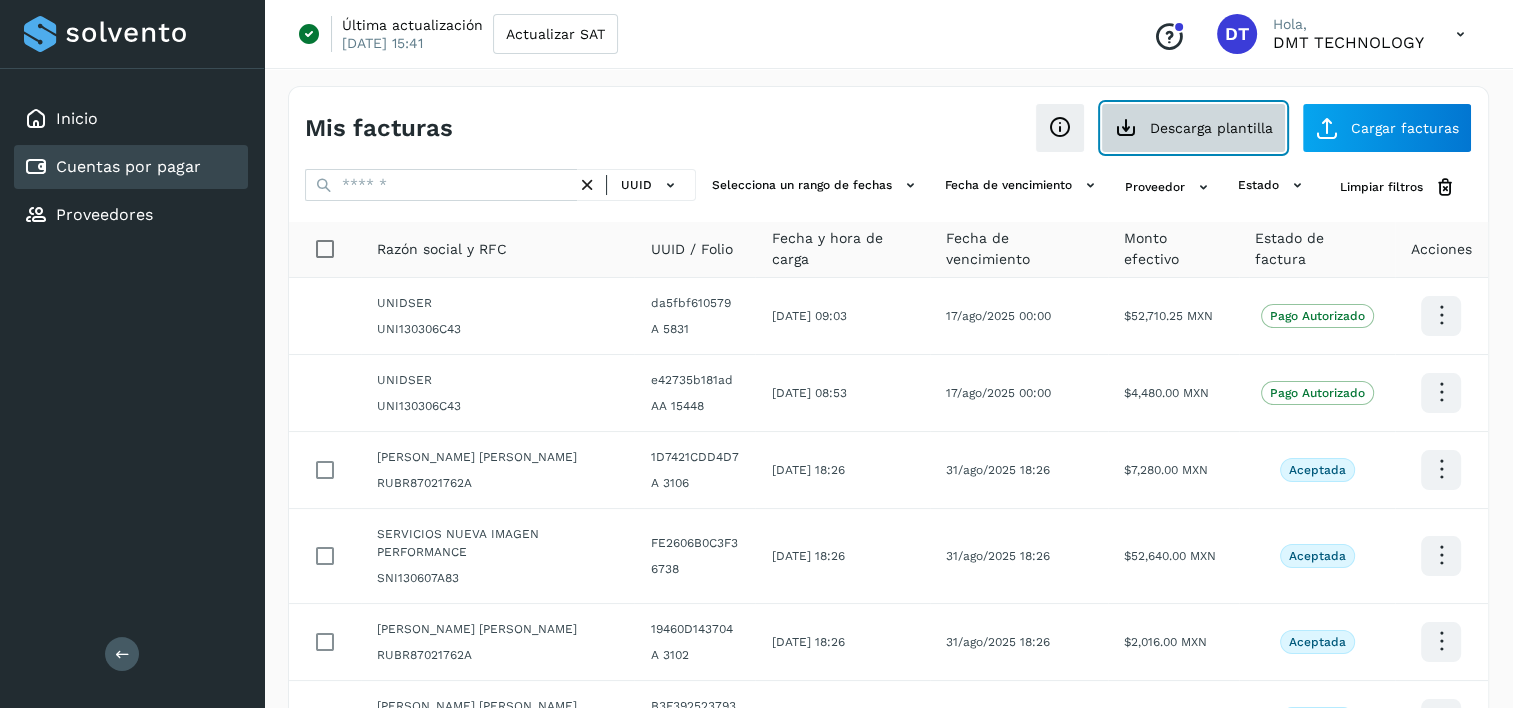 click on "Descarga plantilla" at bounding box center [1193, 128] 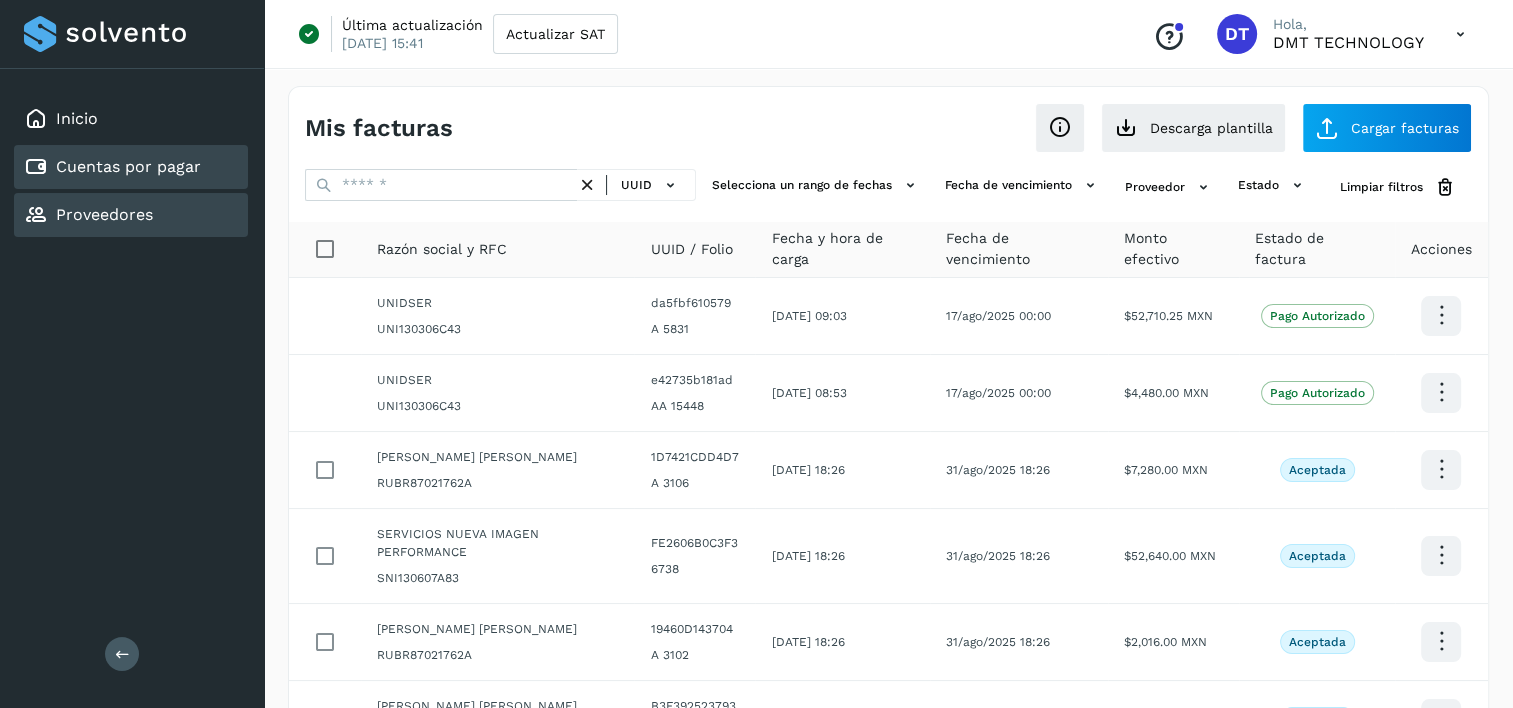 click on "Proveedores" 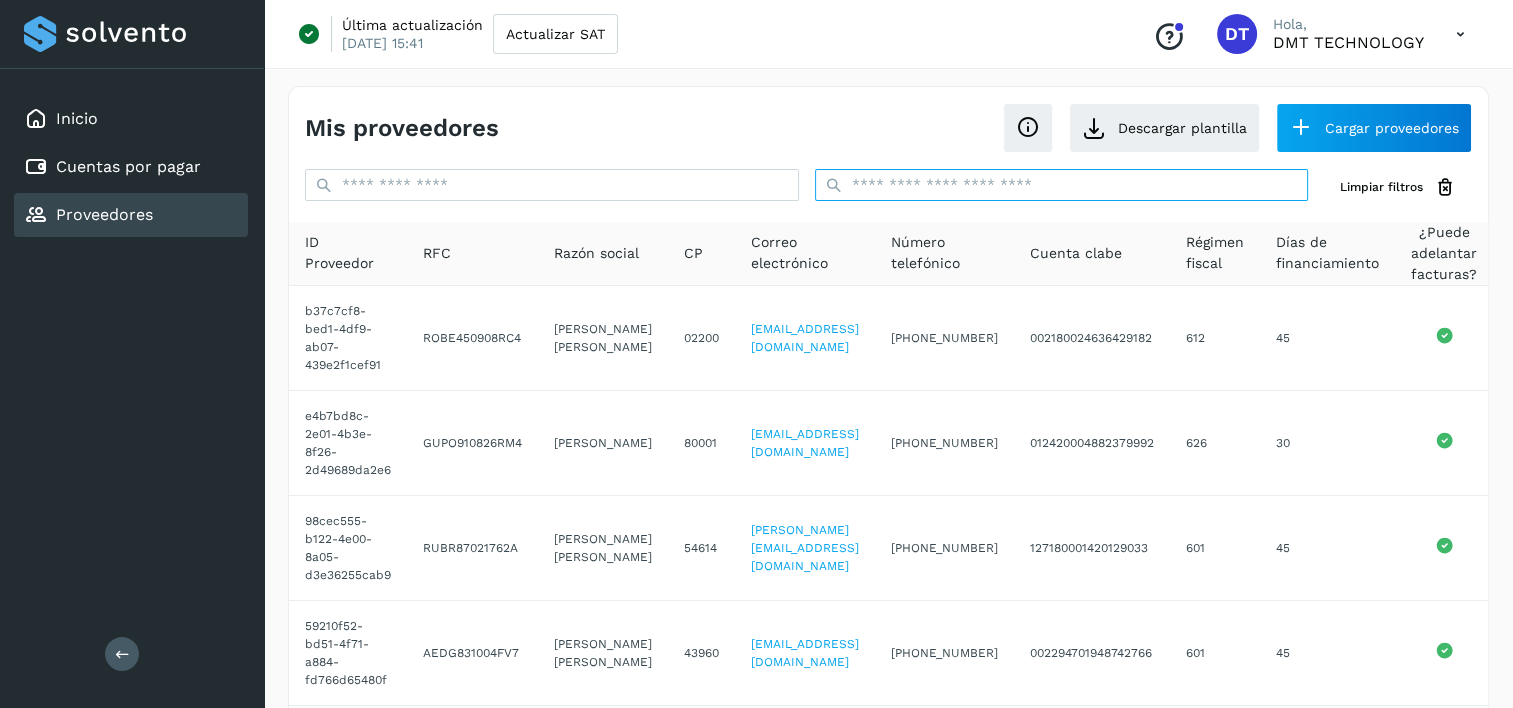 click at bounding box center (1062, 185) 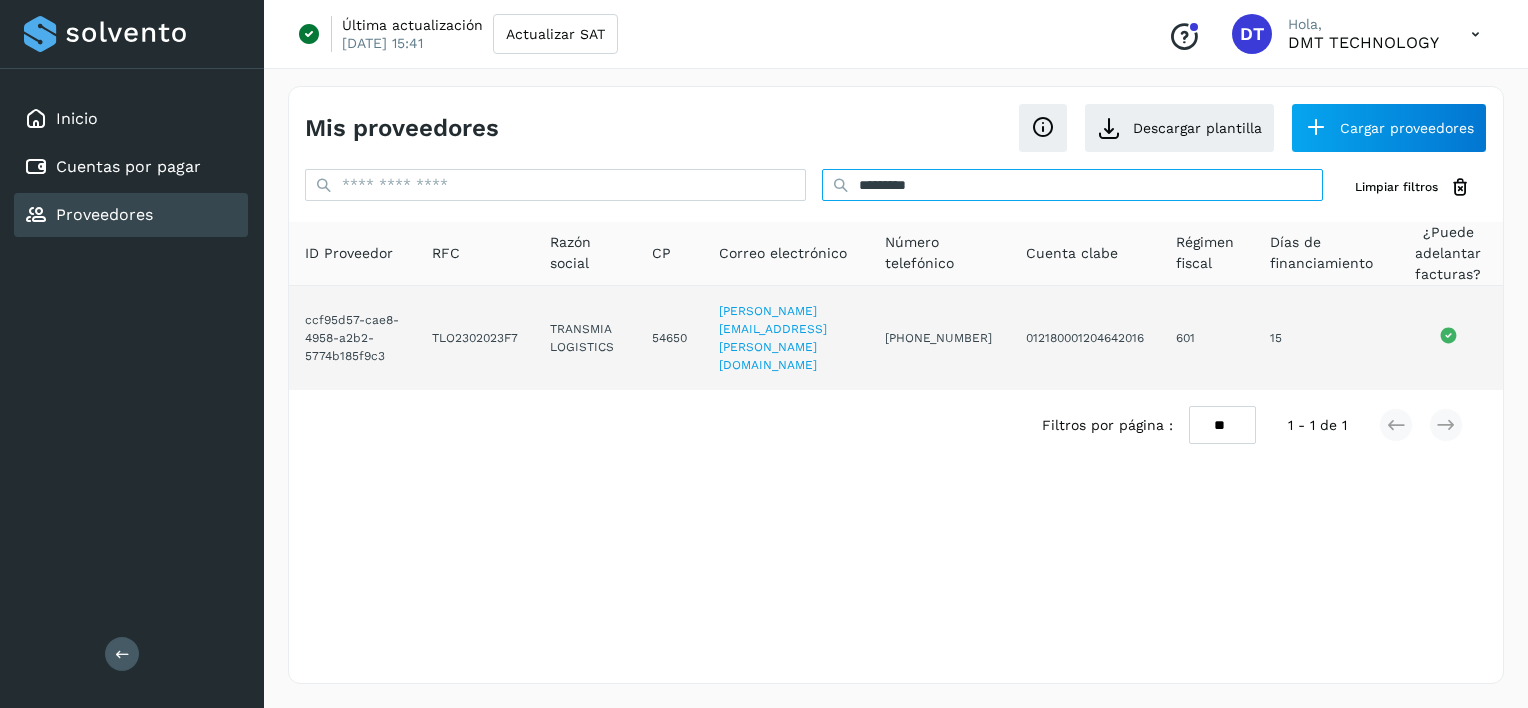 type on "********" 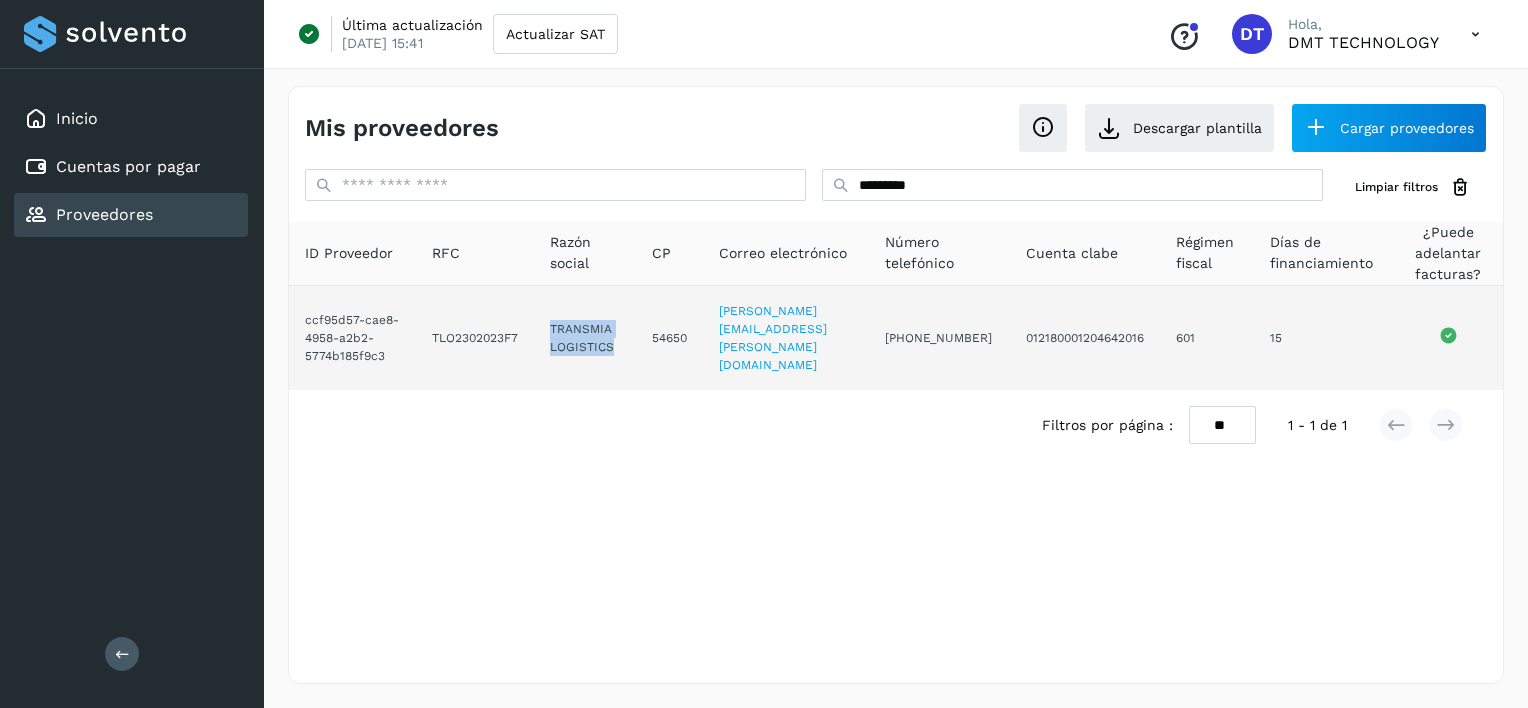 drag, startPoint x: 592, startPoint y: 344, endPoint x: 635, endPoint y: 348, distance: 43.185646 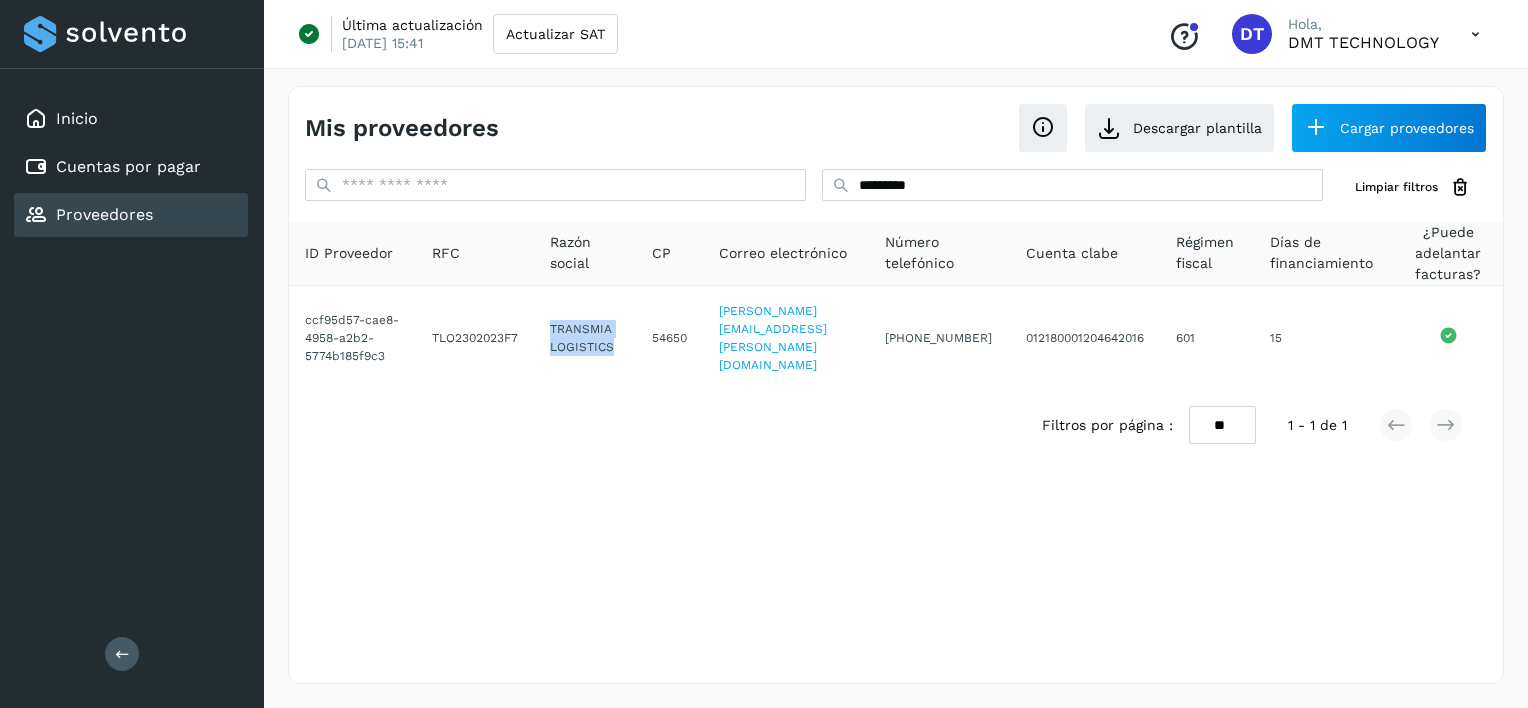 copy on "TRANSMIA LOGISTICS" 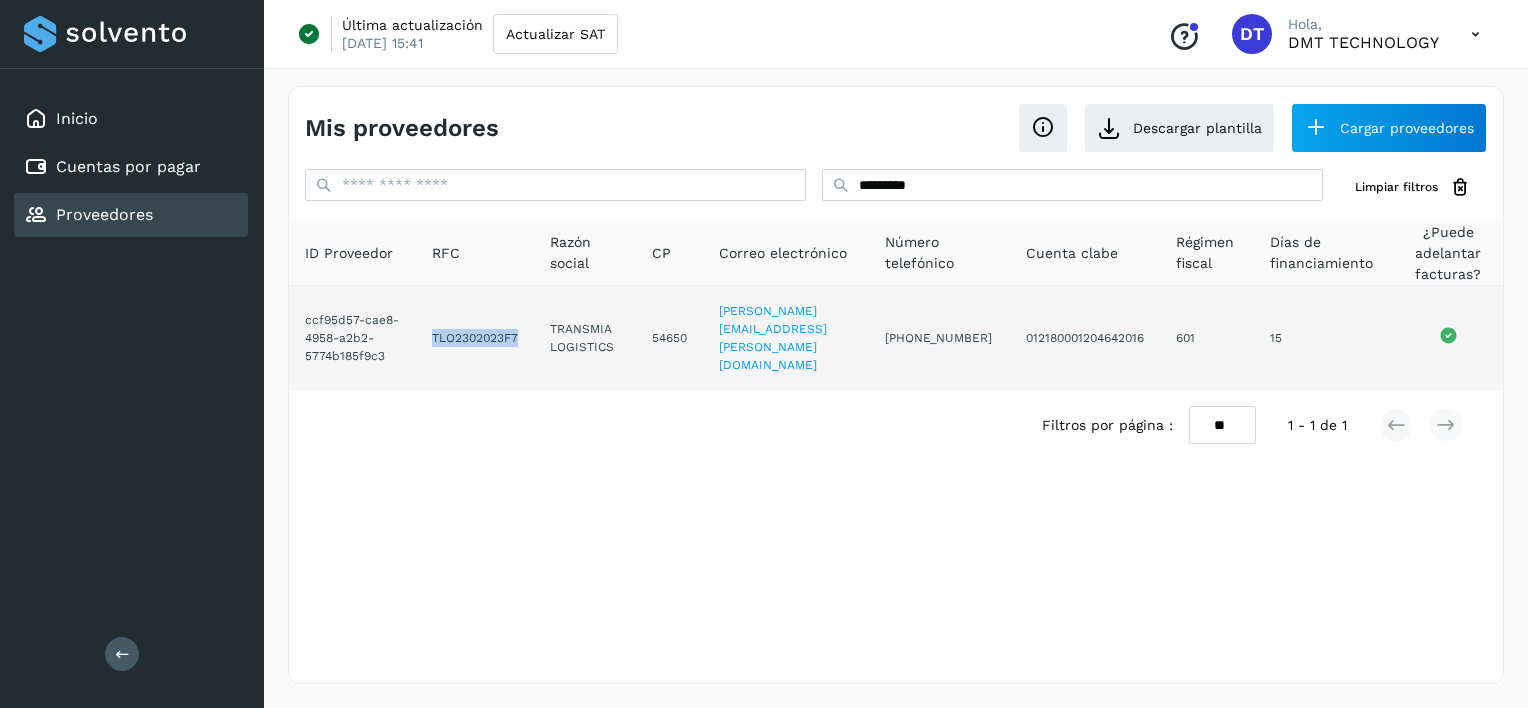drag, startPoint x: 478, startPoint y: 335, endPoint x: 530, endPoint y: 340, distance: 52.23983 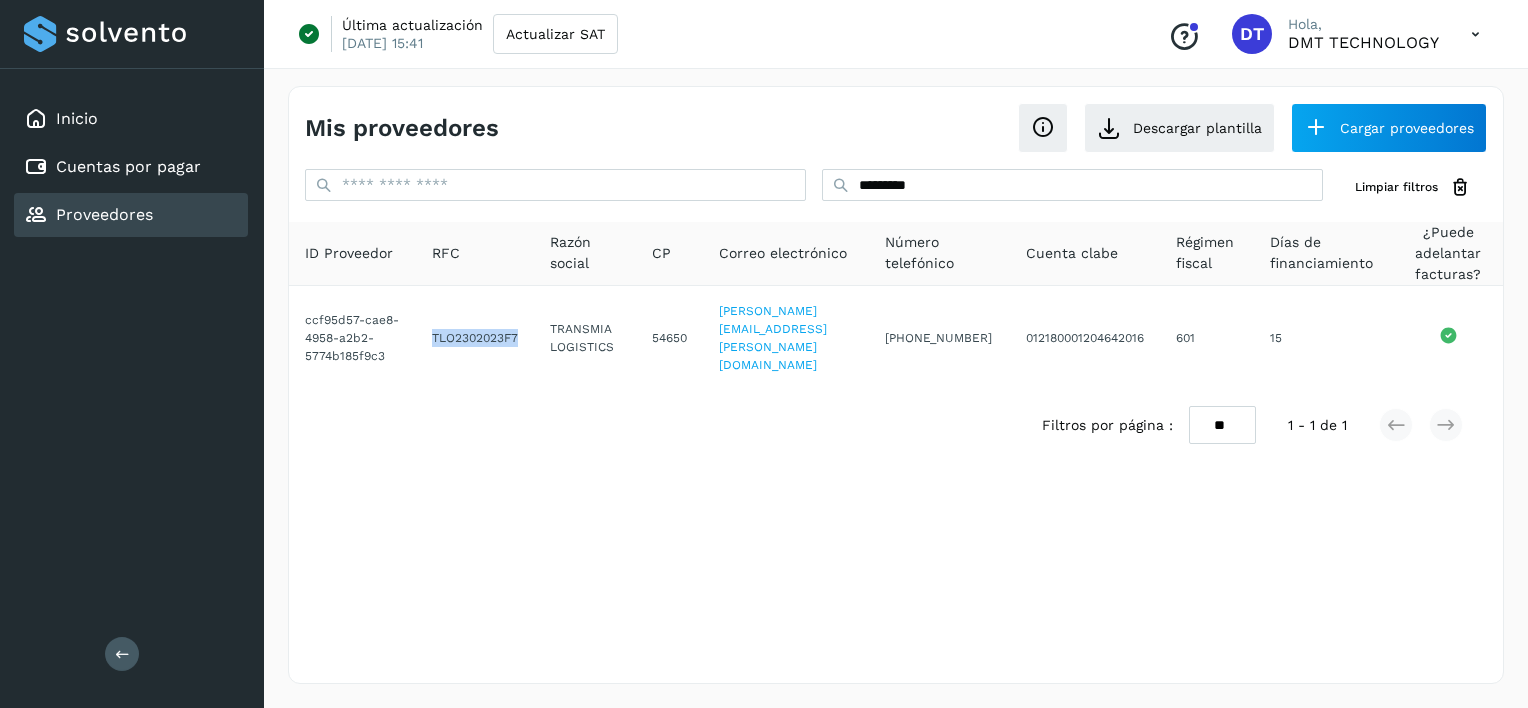 copy on "TLO2302023F7" 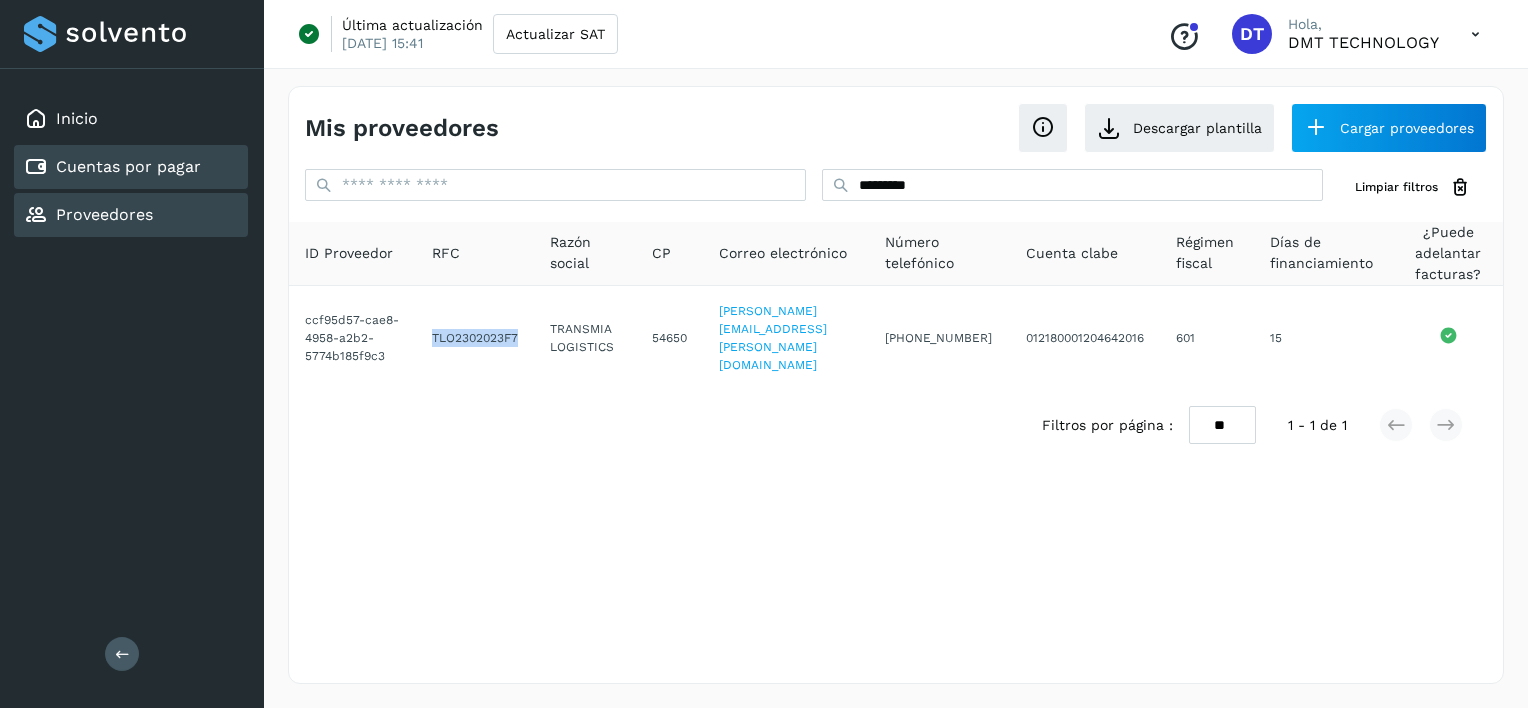 click on "Cuentas por pagar" at bounding box center [128, 166] 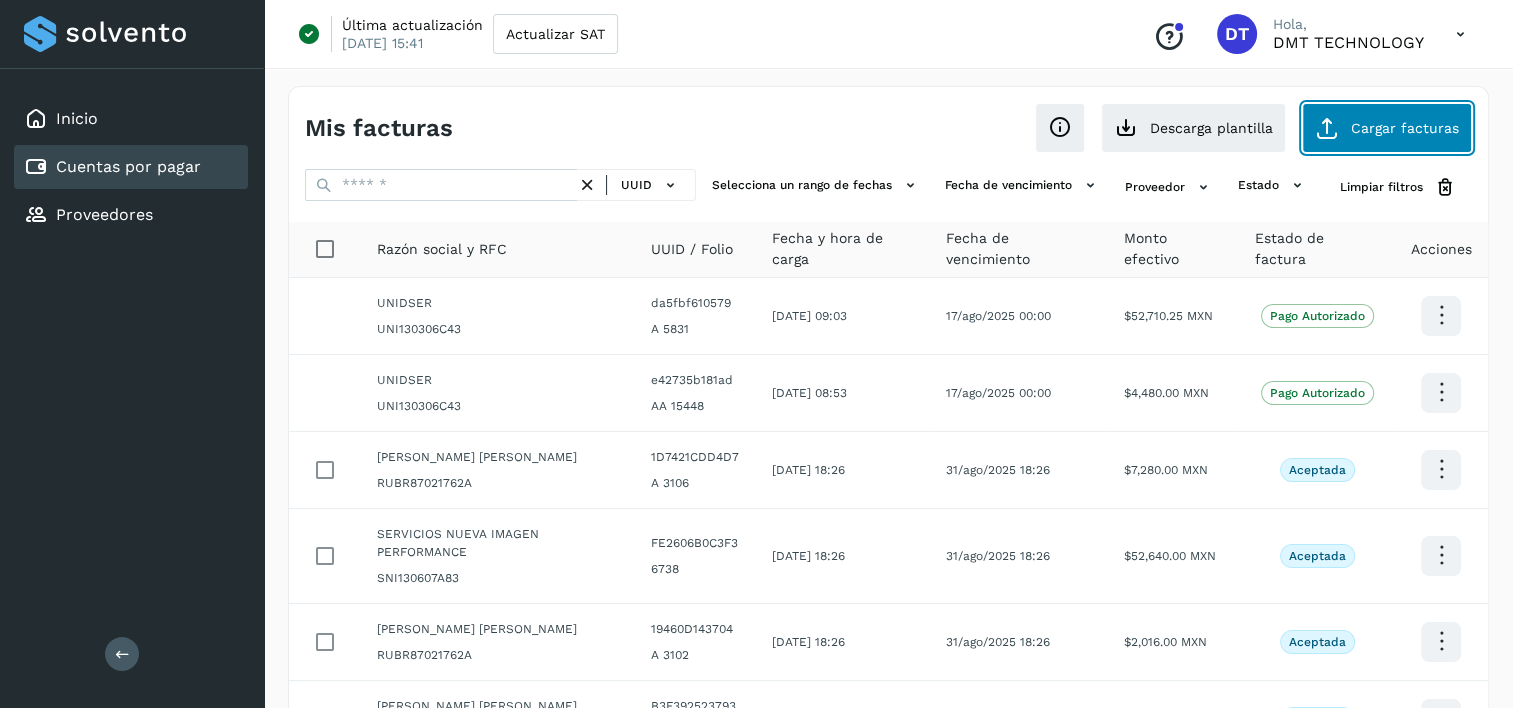 click on "Cargar facturas" 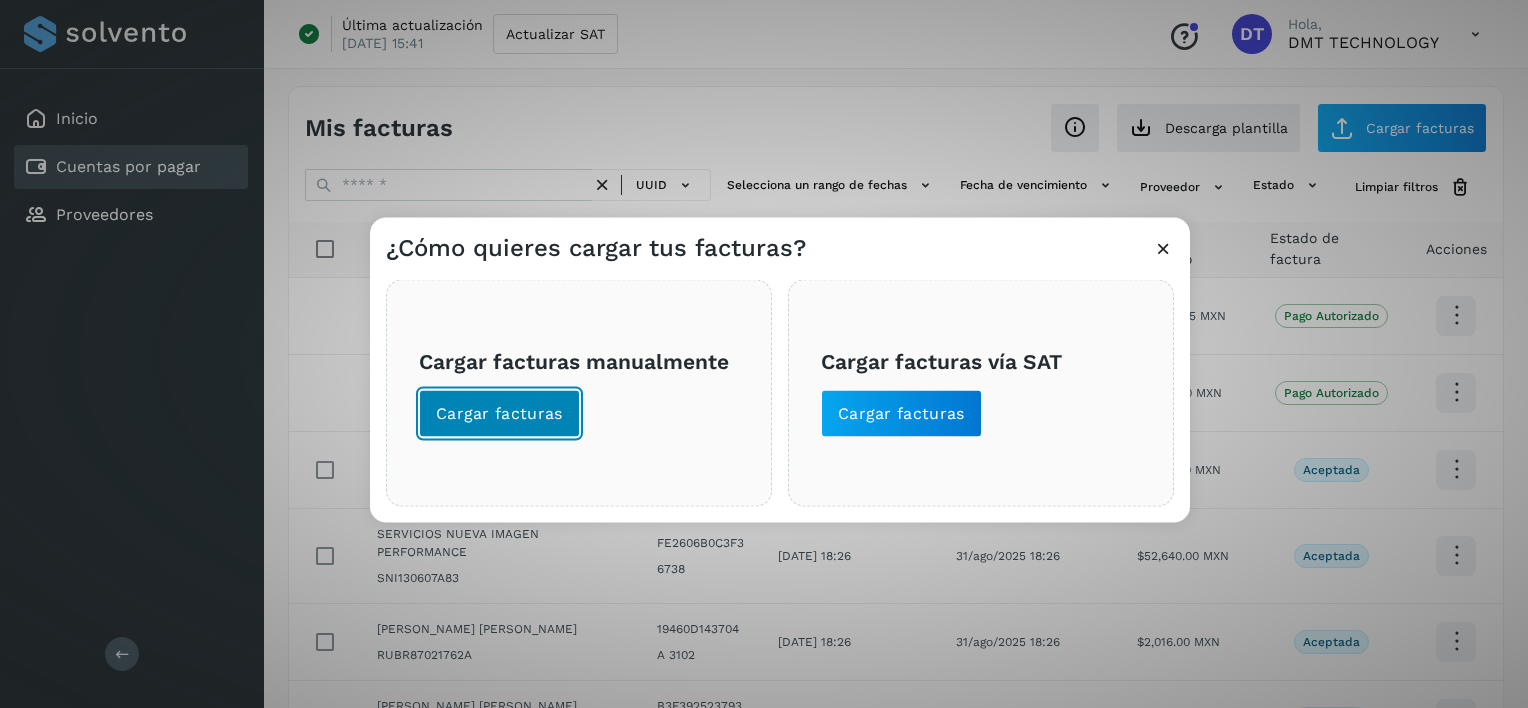 click on "Cargar facturas" at bounding box center [499, 414] 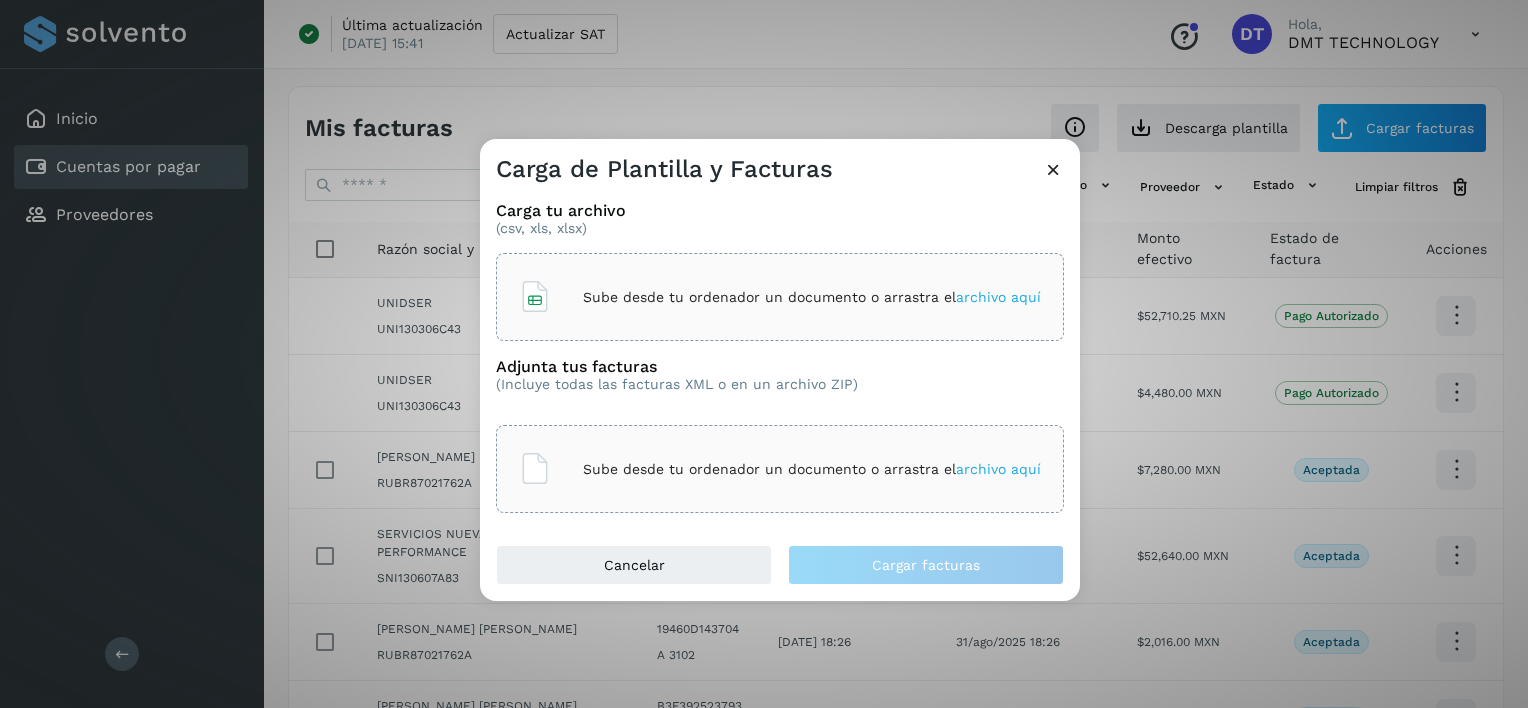 click on "Sube desde tu ordenador un documento o arrastra el  archivo aquí" at bounding box center [780, 297] 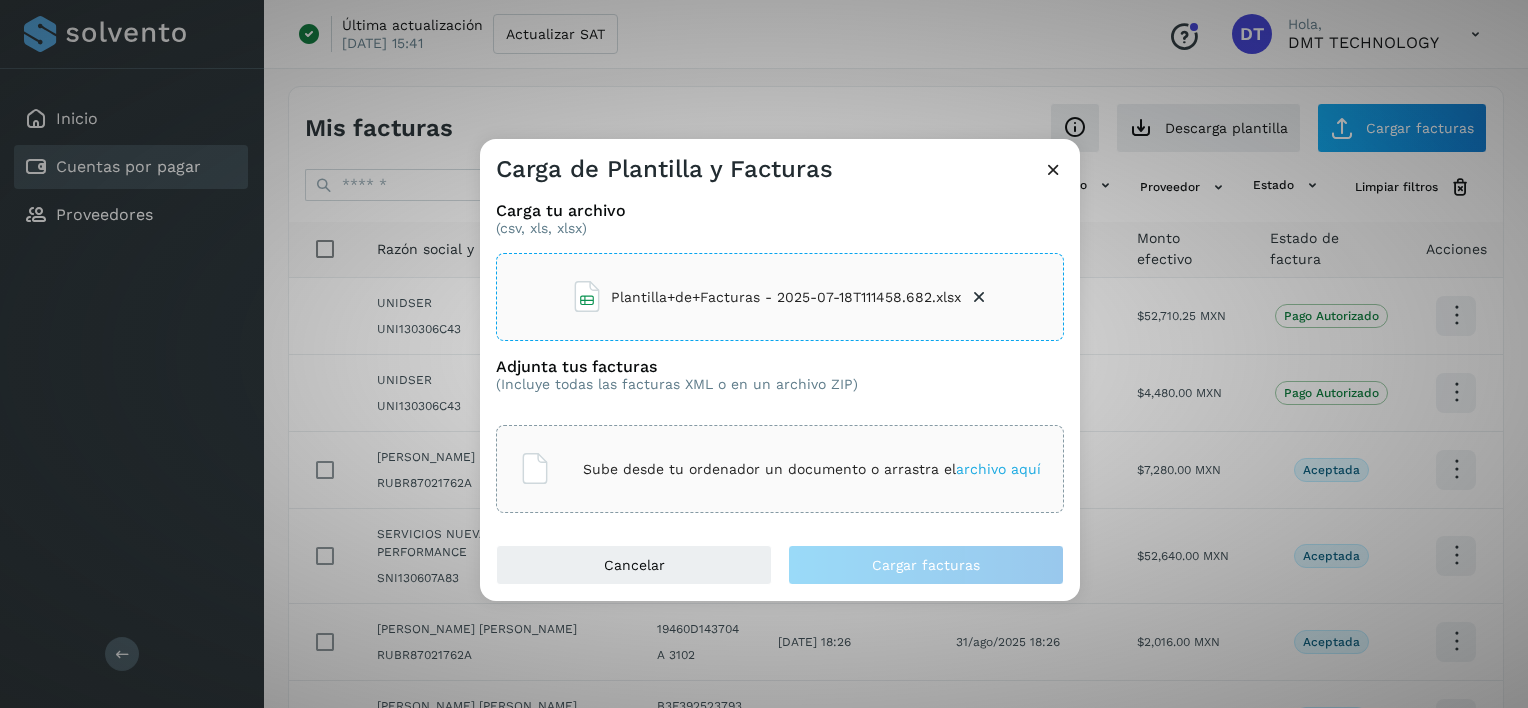click on "Sube desde tu ordenador un documento o arrastra el  archivo aquí" at bounding box center (780, 469) 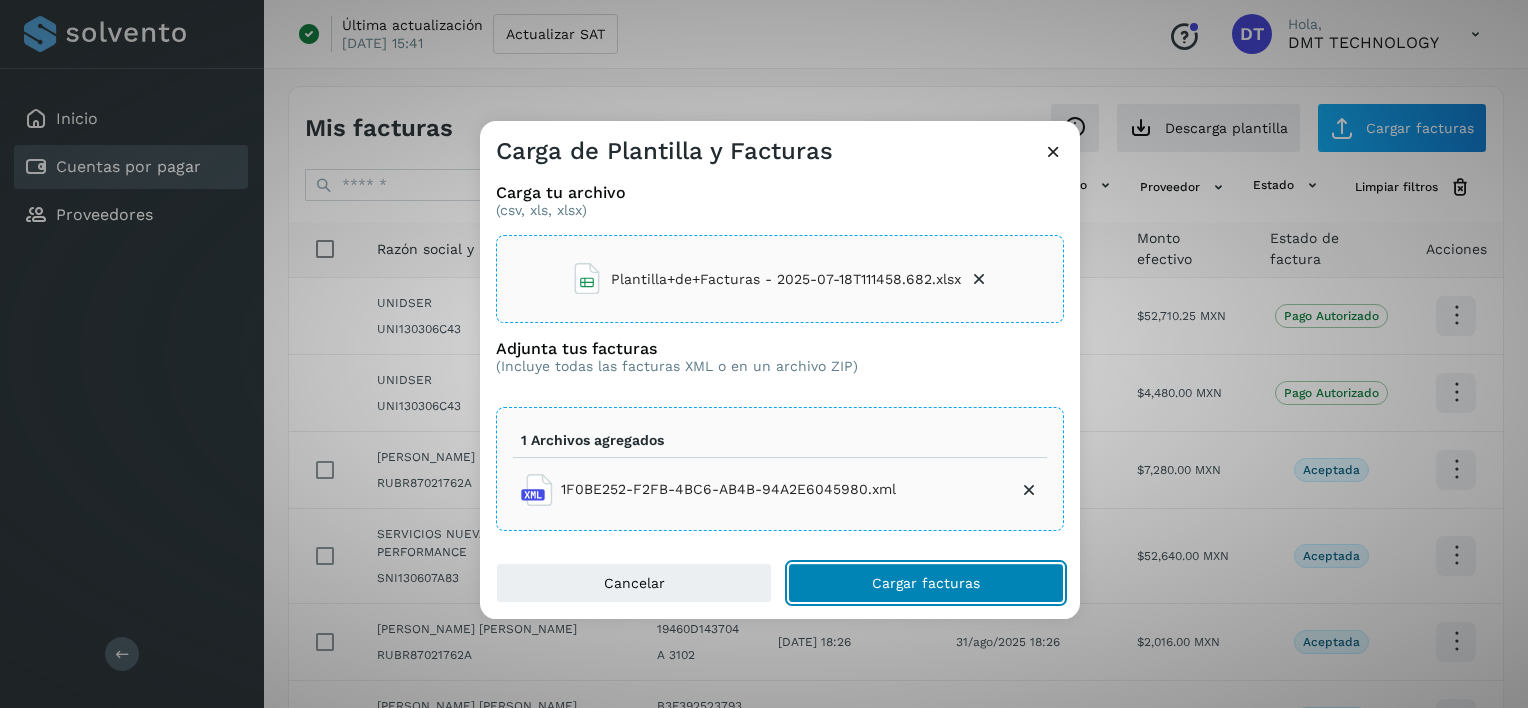 click on "Cargar facturas" 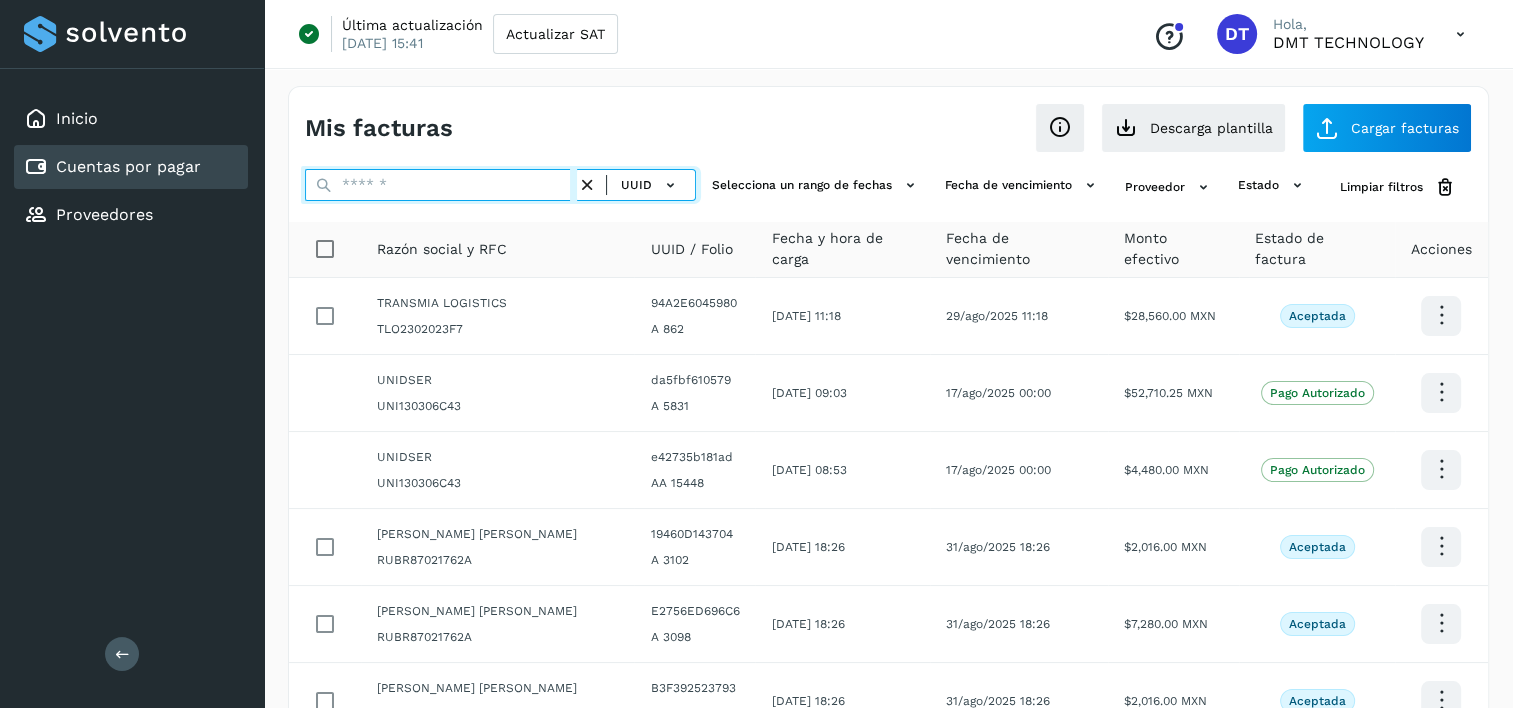click at bounding box center [441, 185] 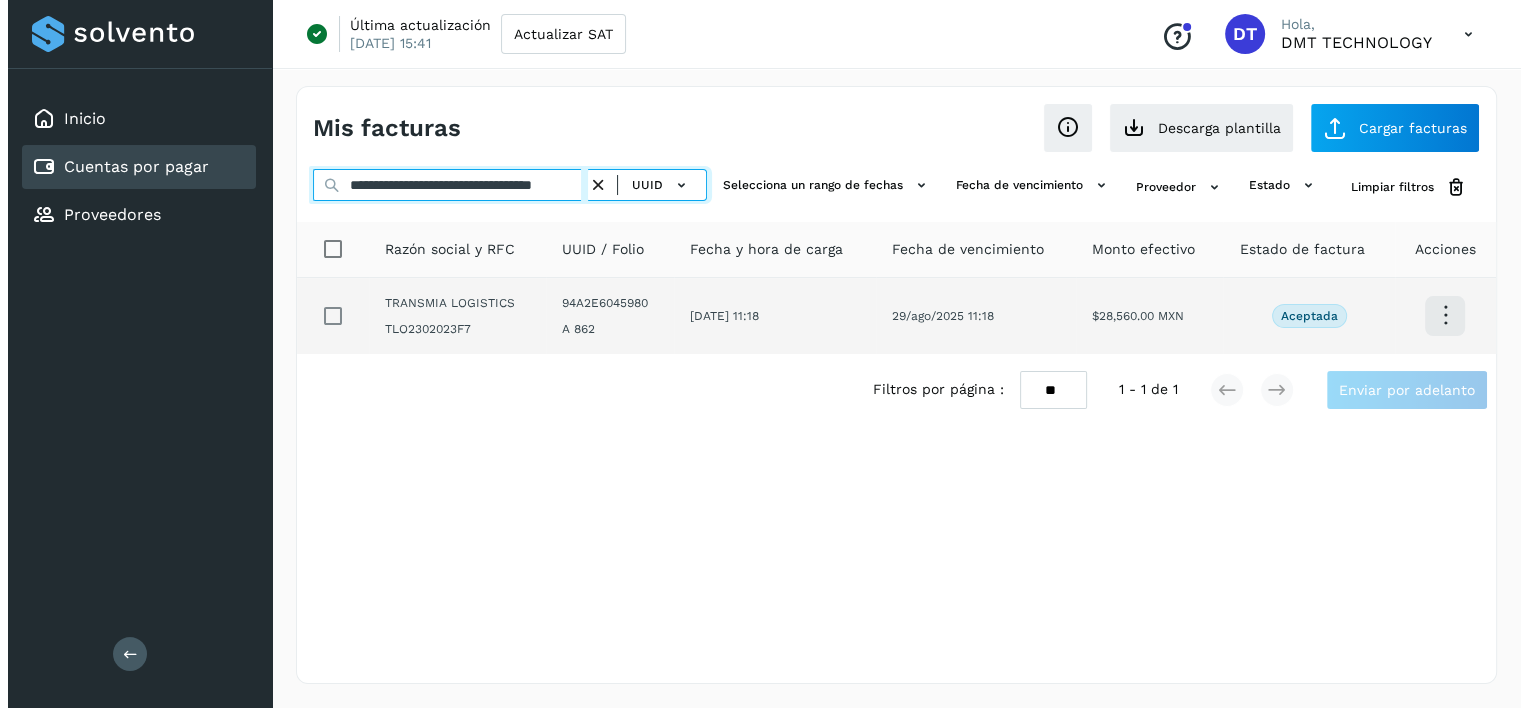 scroll, scrollTop: 0, scrollLeft: 52, axis: horizontal 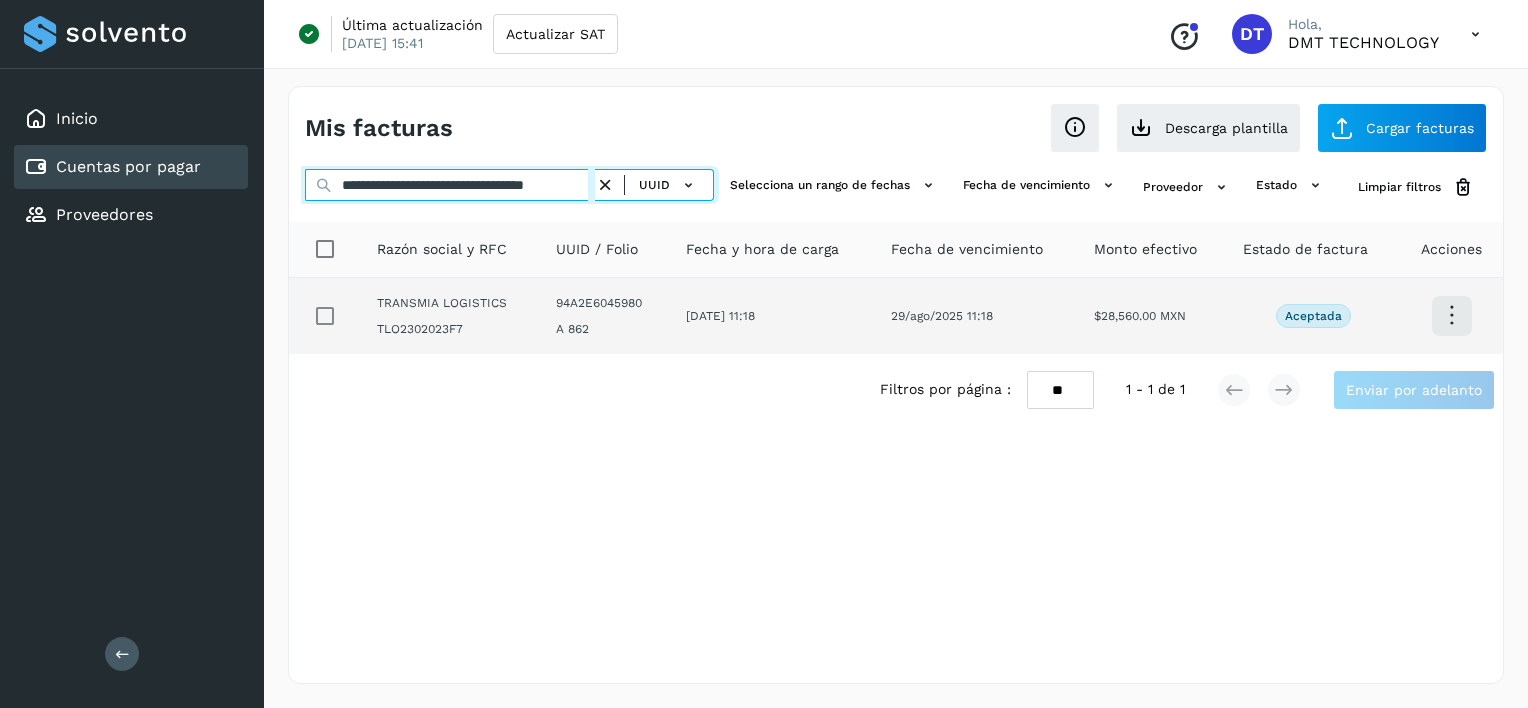 type on "**********" 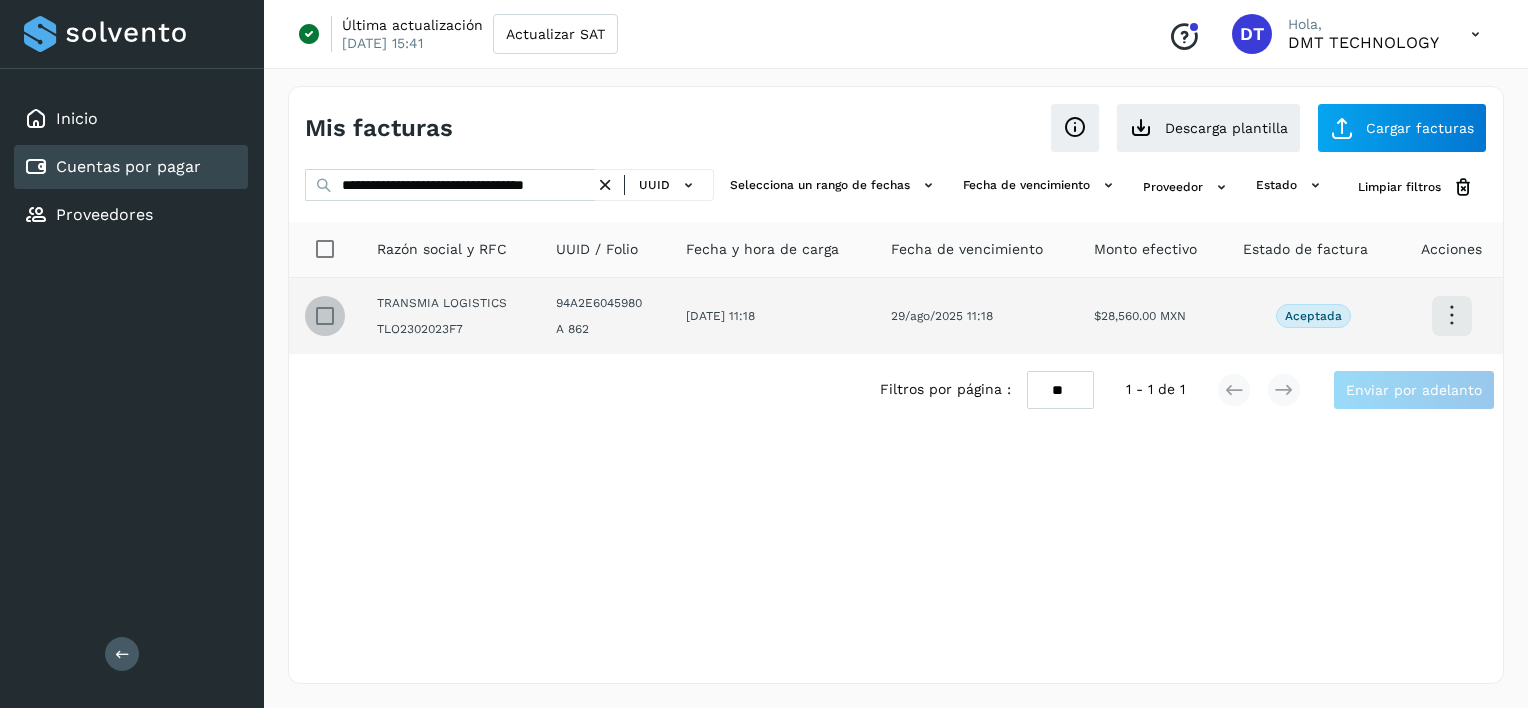 scroll, scrollTop: 0, scrollLeft: 0, axis: both 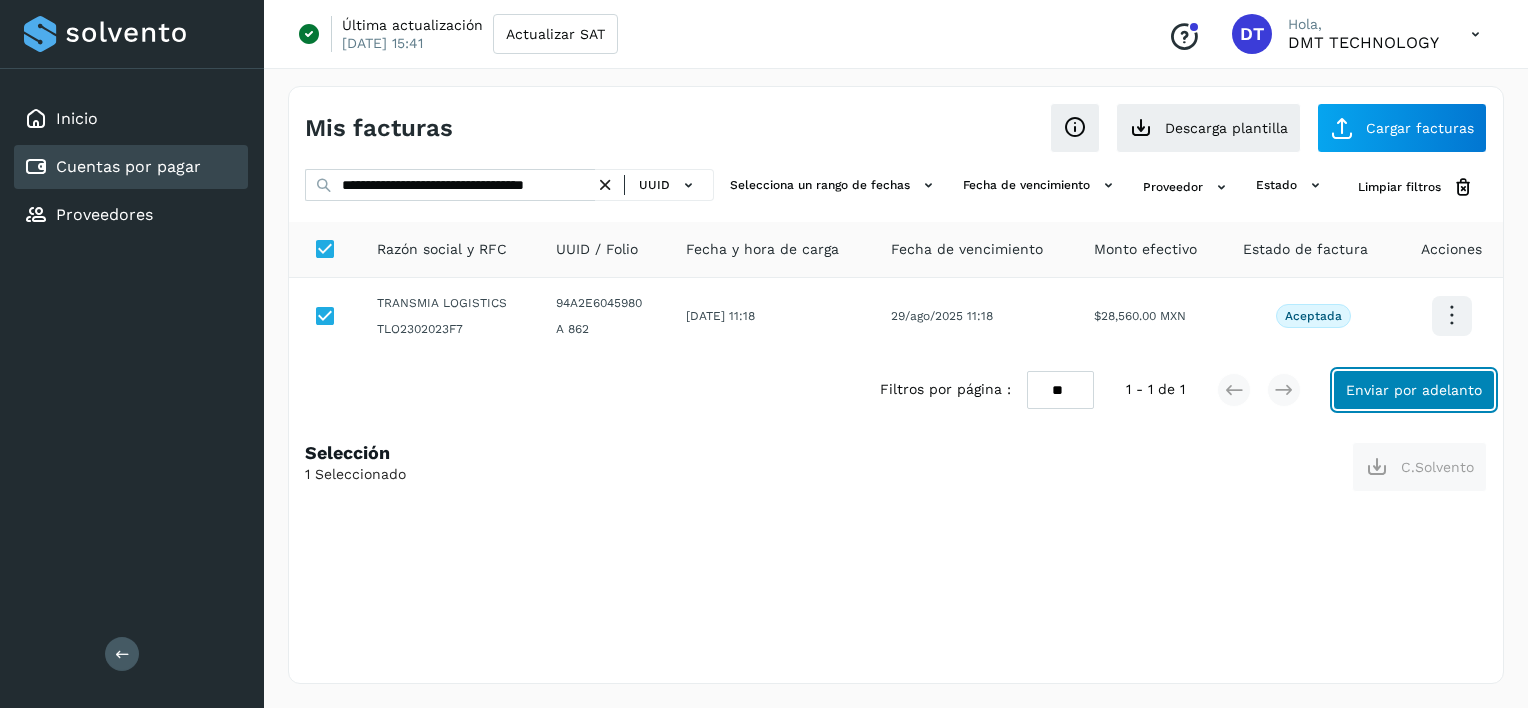 click on "Enviar por adelanto" 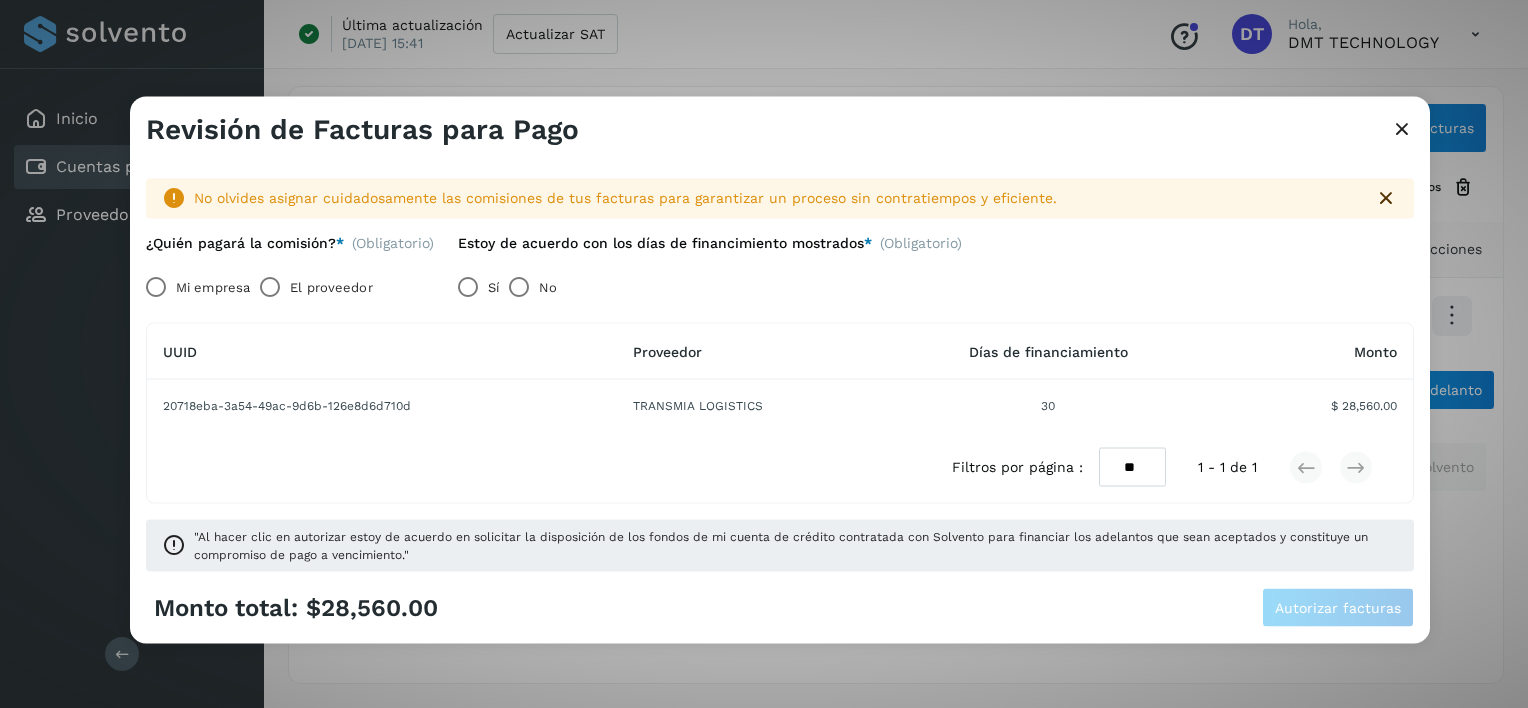 drag, startPoint x: 320, startPoint y: 304, endPoint x: 328, endPoint y: 296, distance: 11.313708 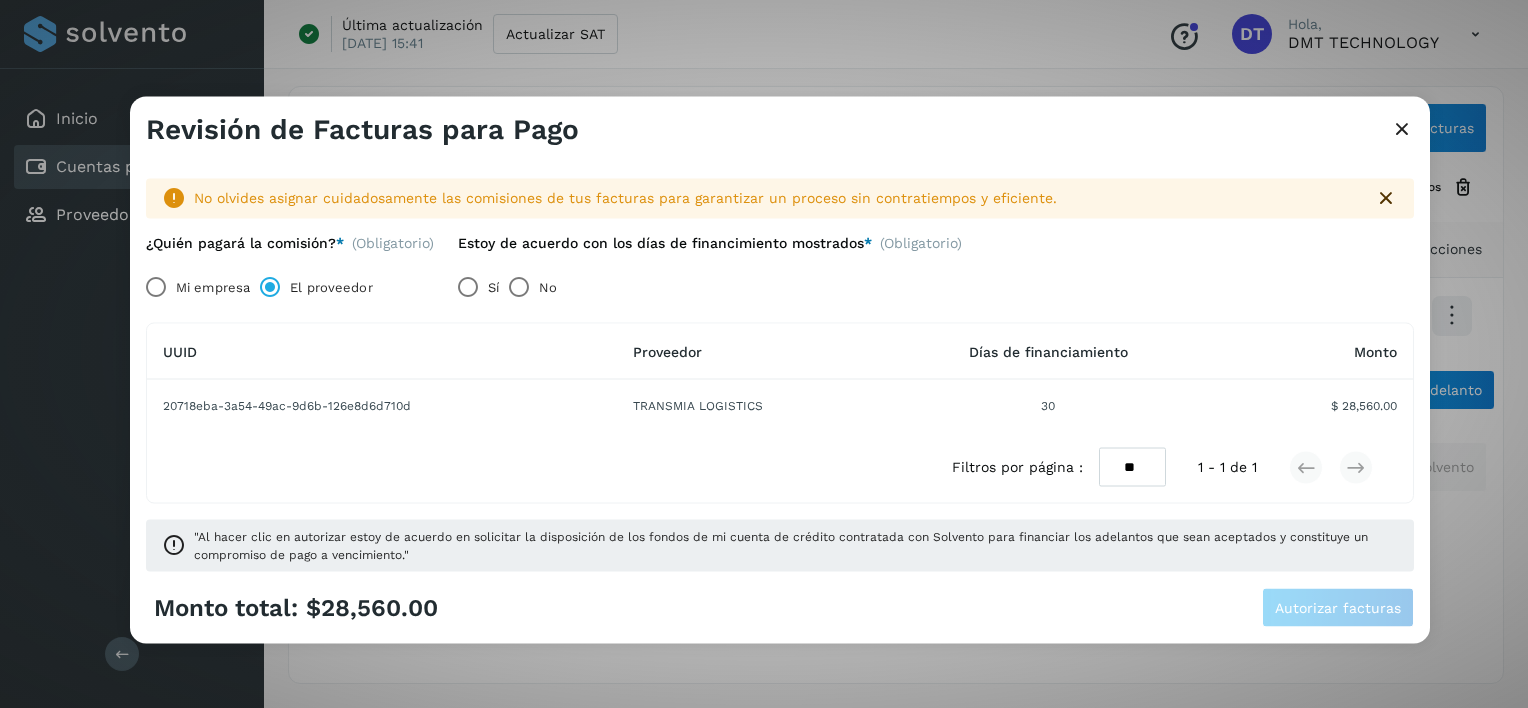 click on "El proveedor" at bounding box center (331, 287) 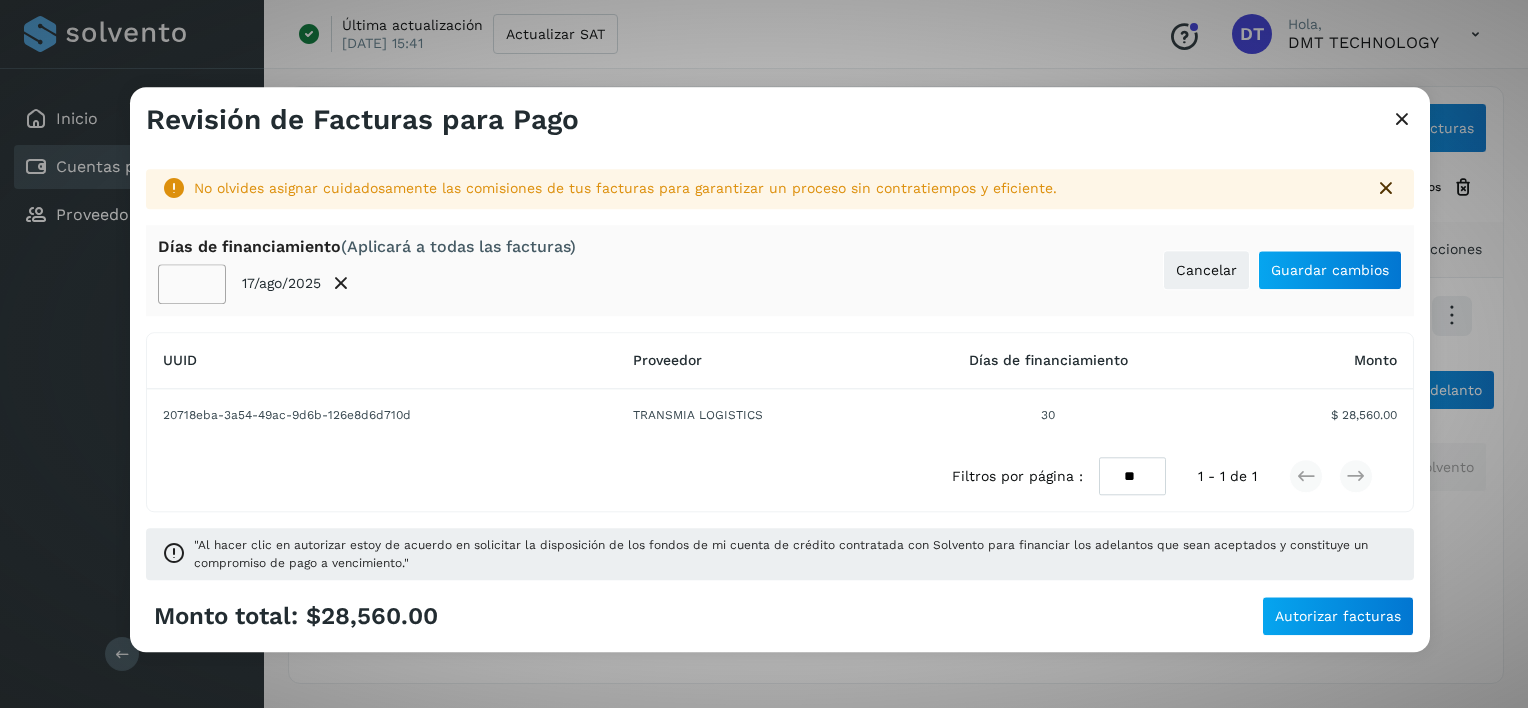 click on "**" 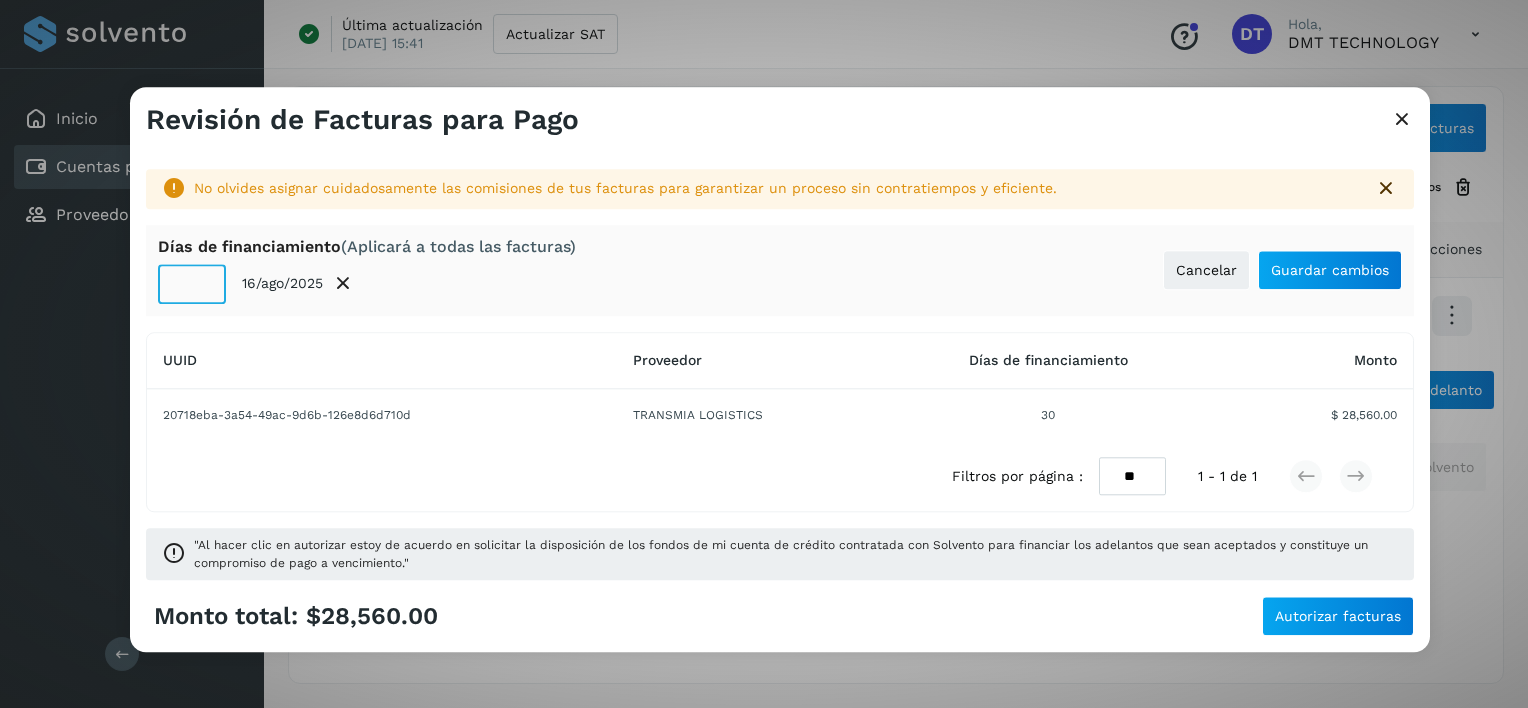 click on "**" 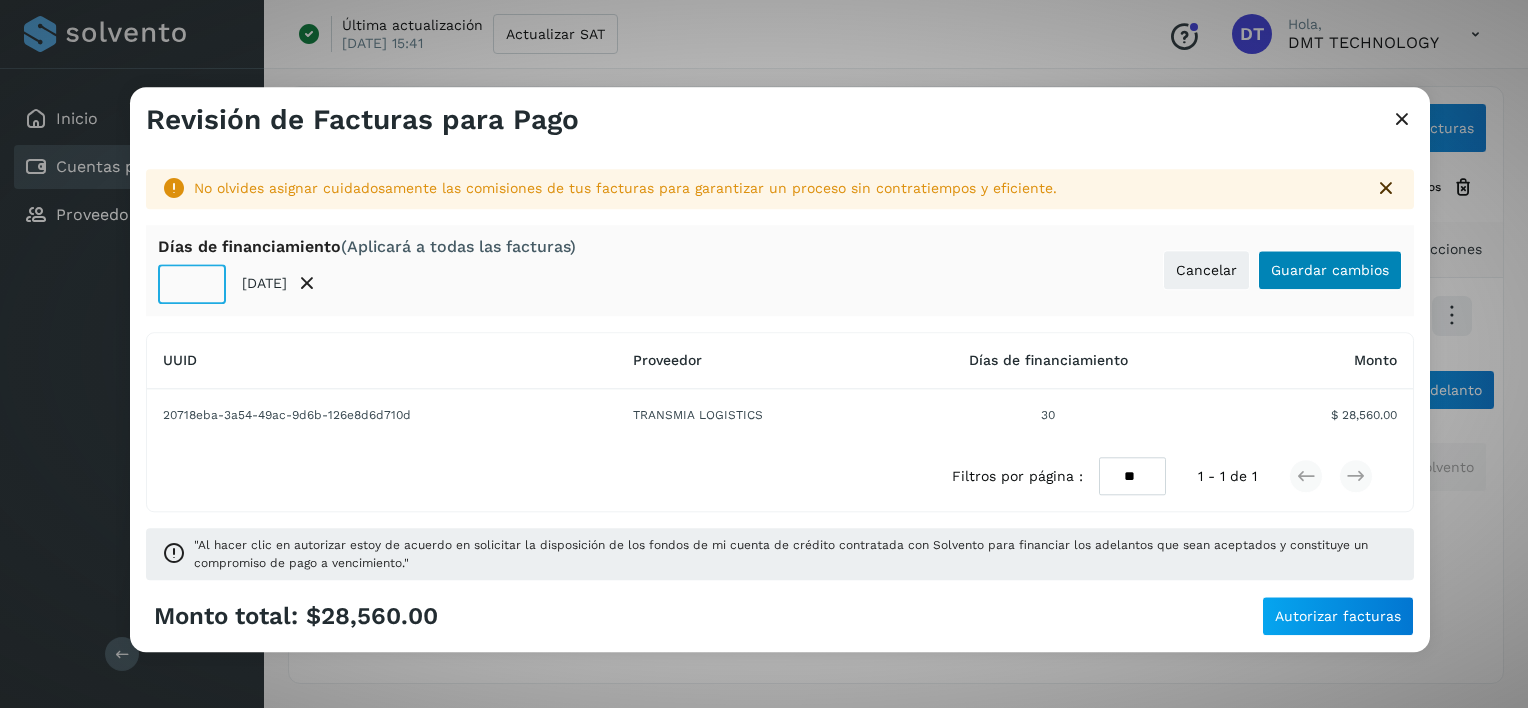 type on "**" 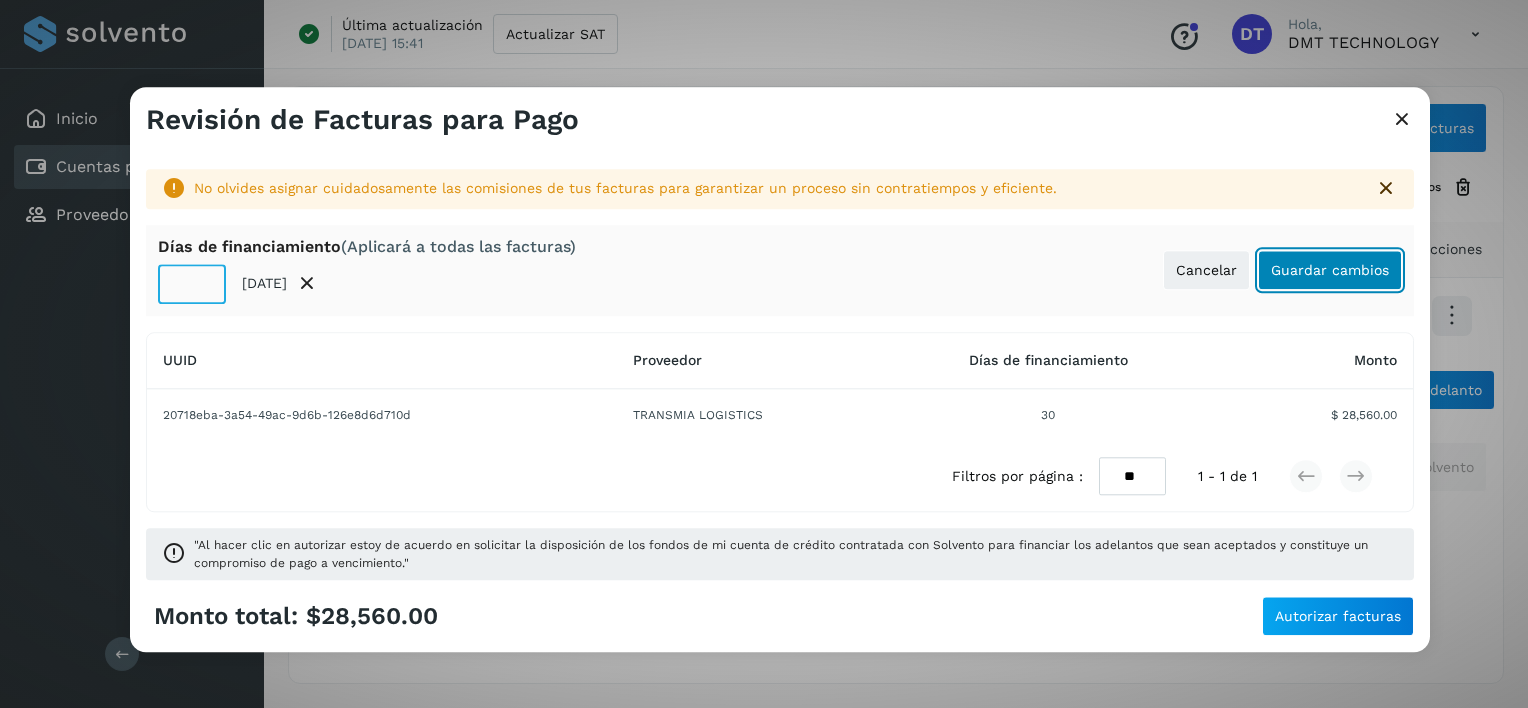 click on "Guardar cambios" 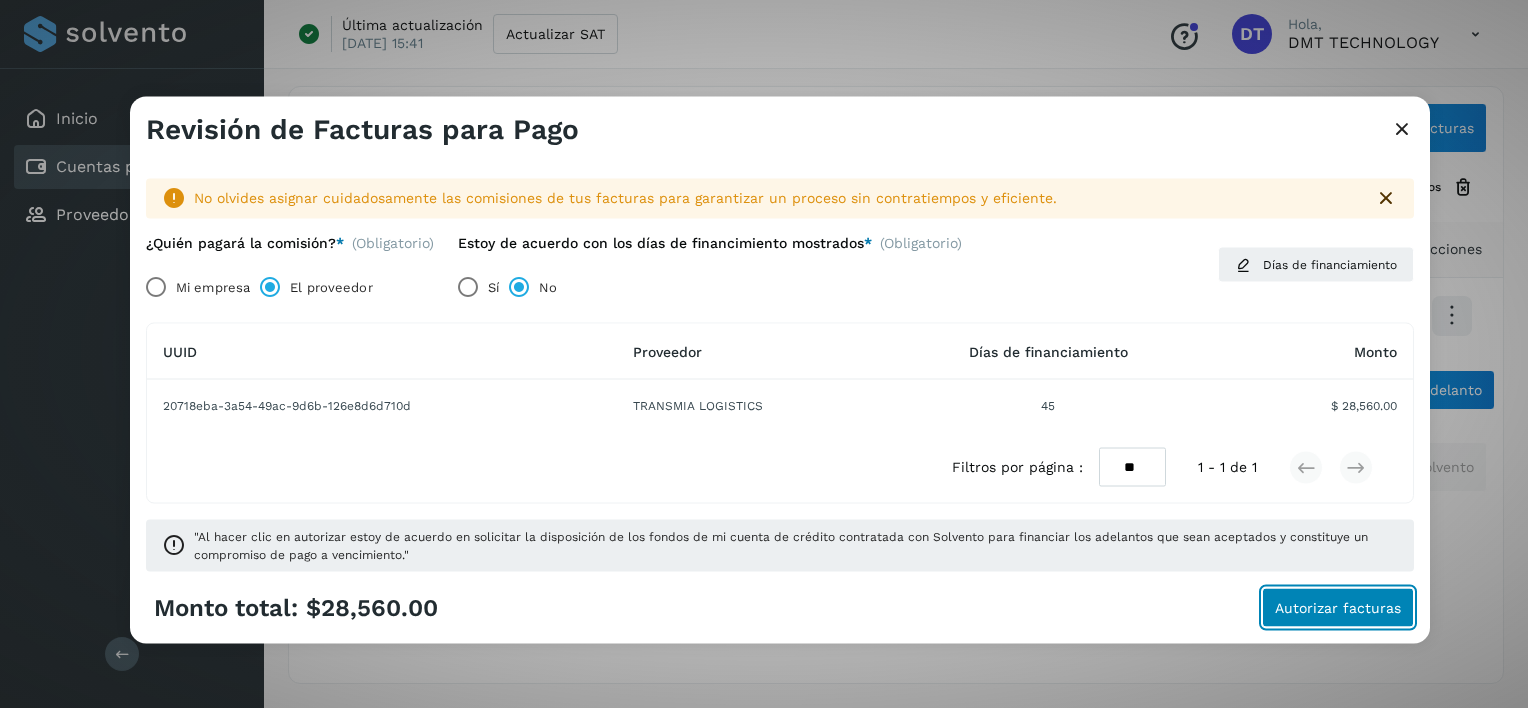 click on "Autorizar facturas" at bounding box center [1338, 607] 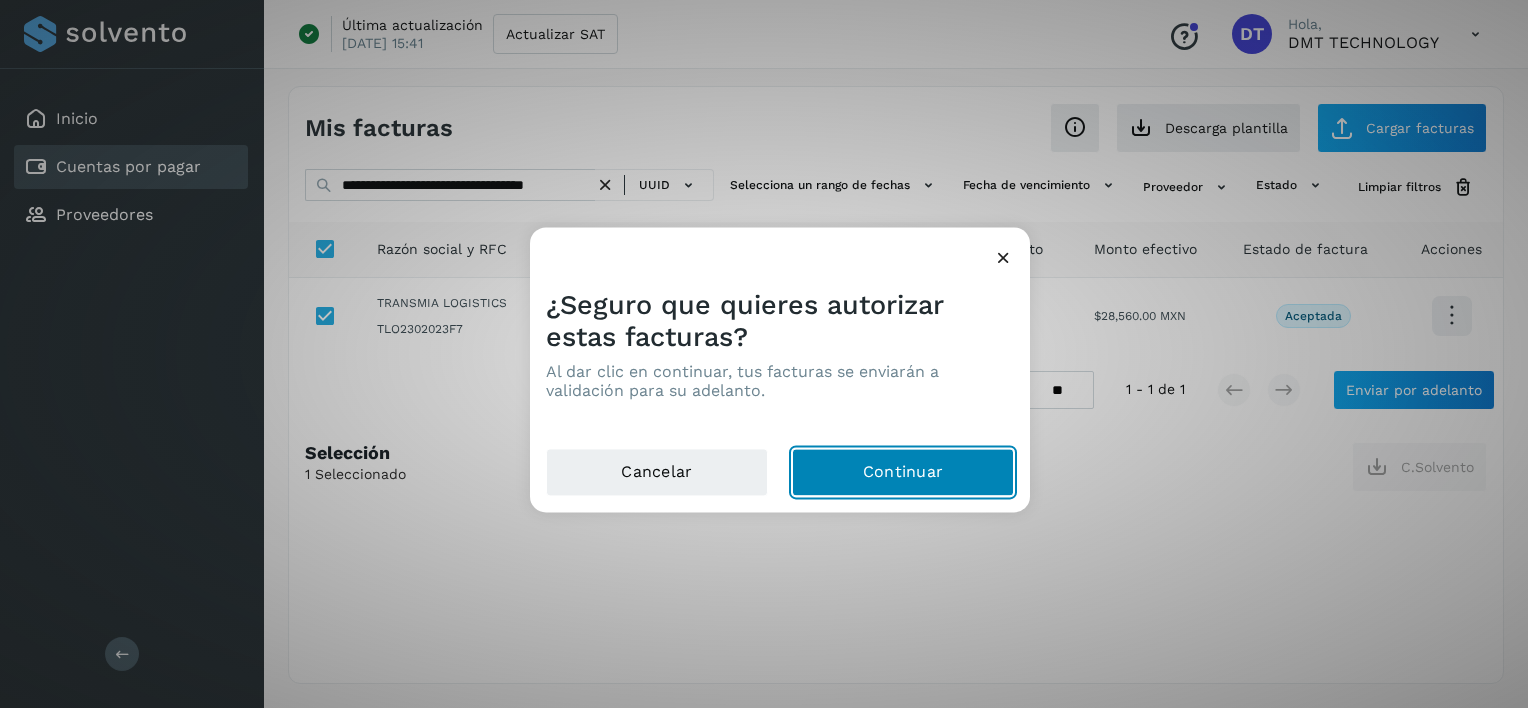 click on "Continuar" 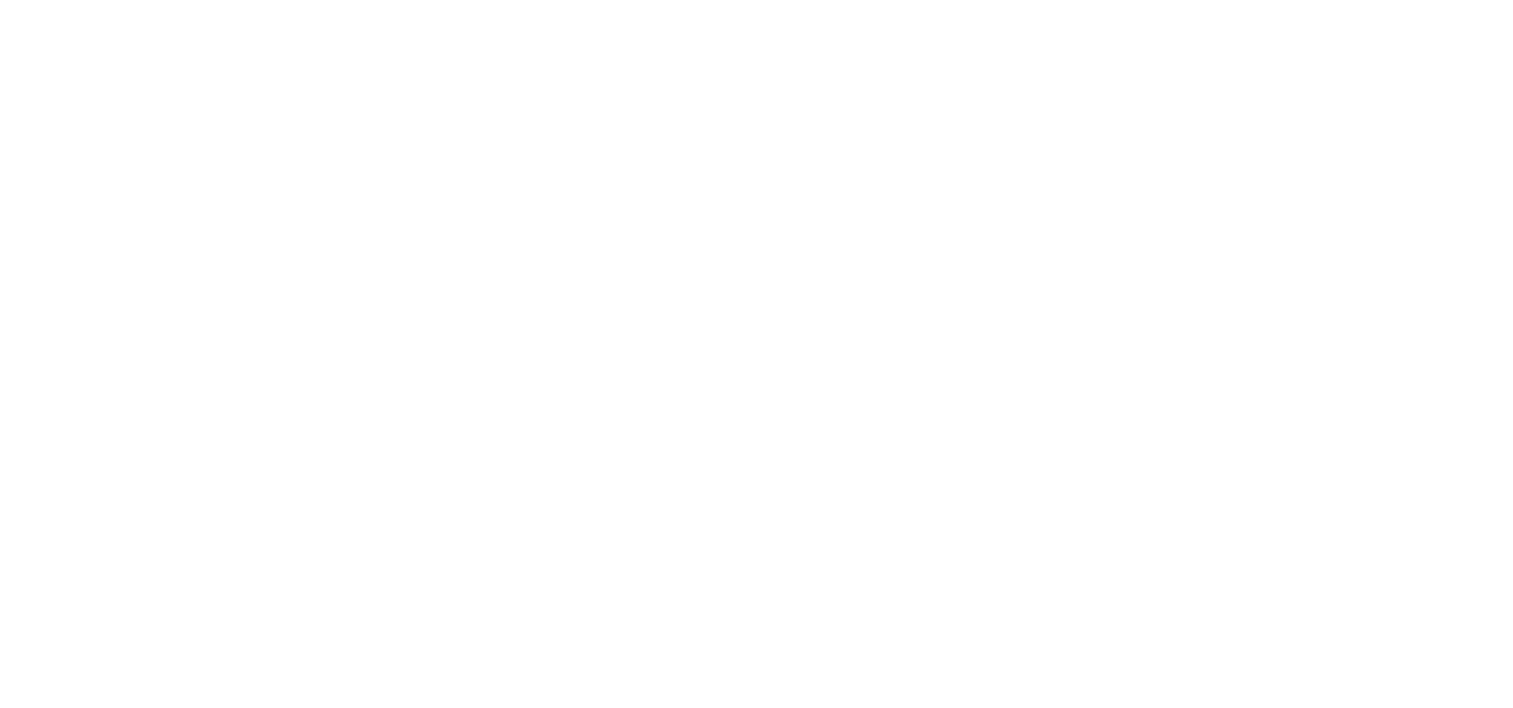 scroll, scrollTop: 0, scrollLeft: 0, axis: both 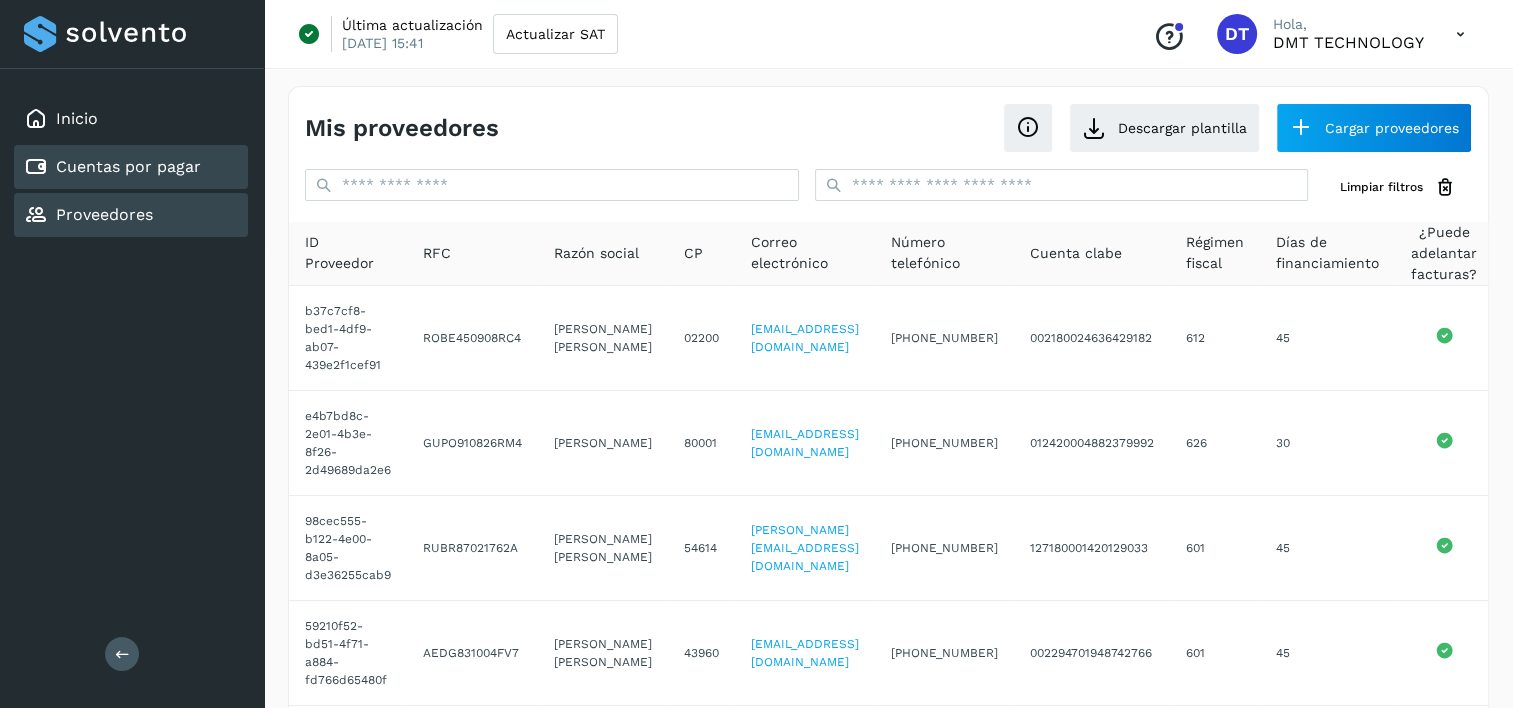 click on "Cuentas por pagar" at bounding box center [128, 166] 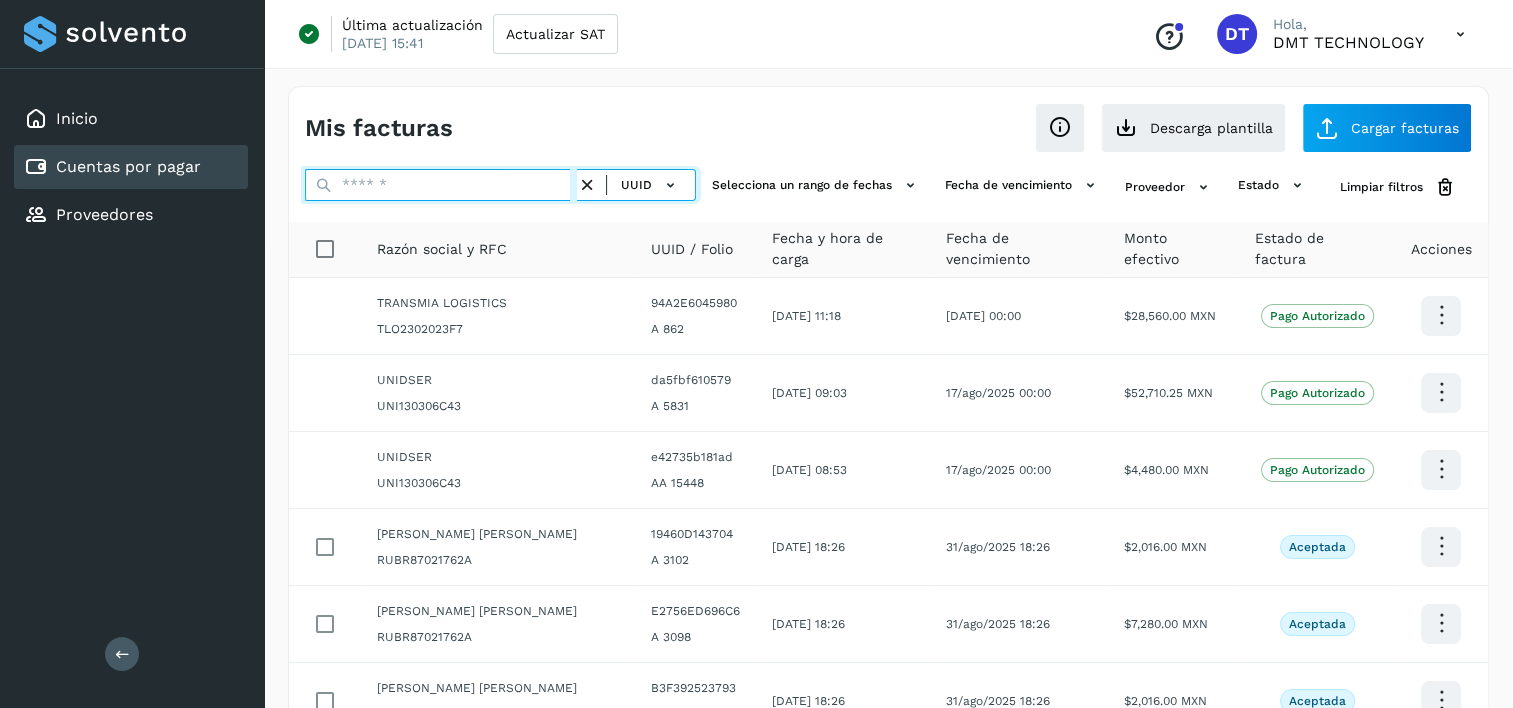 click at bounding box center (441, 185) 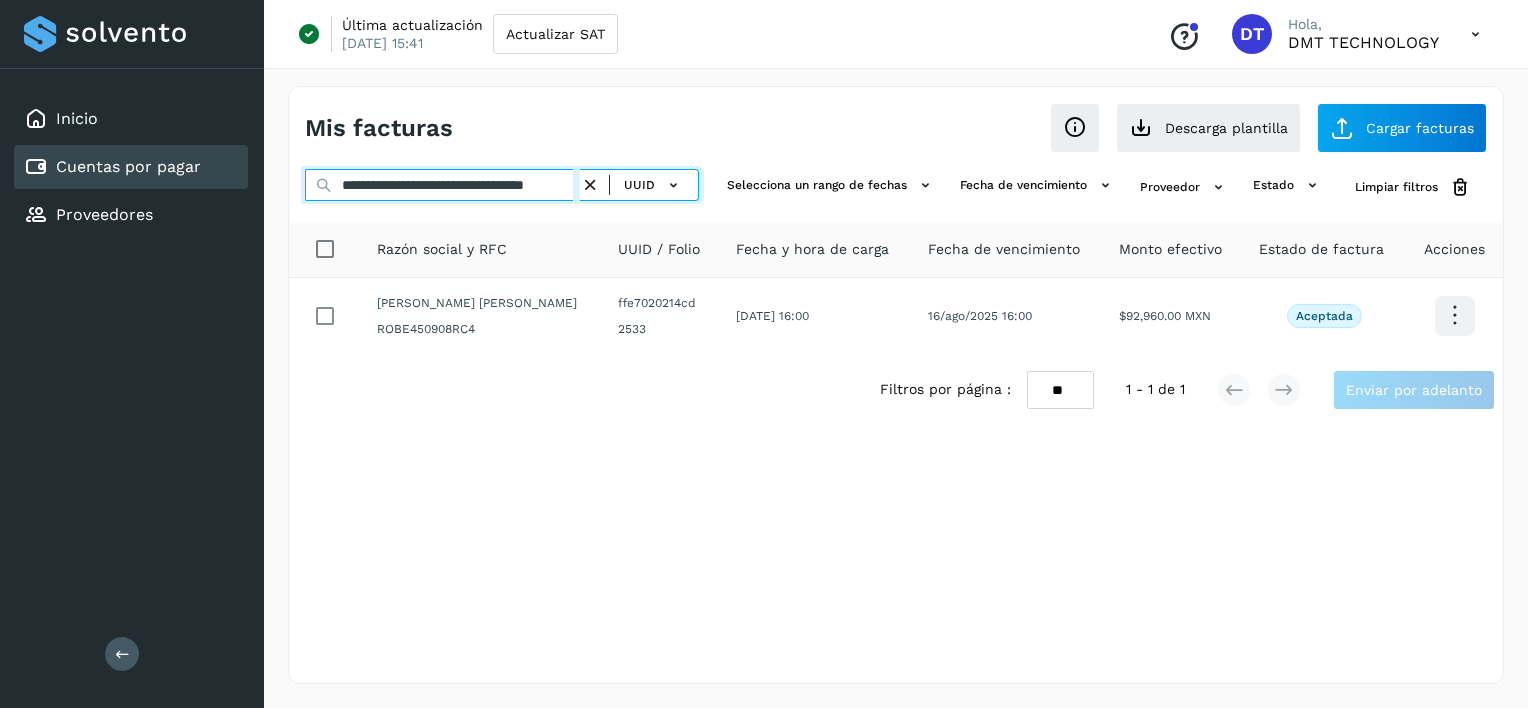 scroll, scrollTop: 0, scrollLeft: 51, axis: horizontal 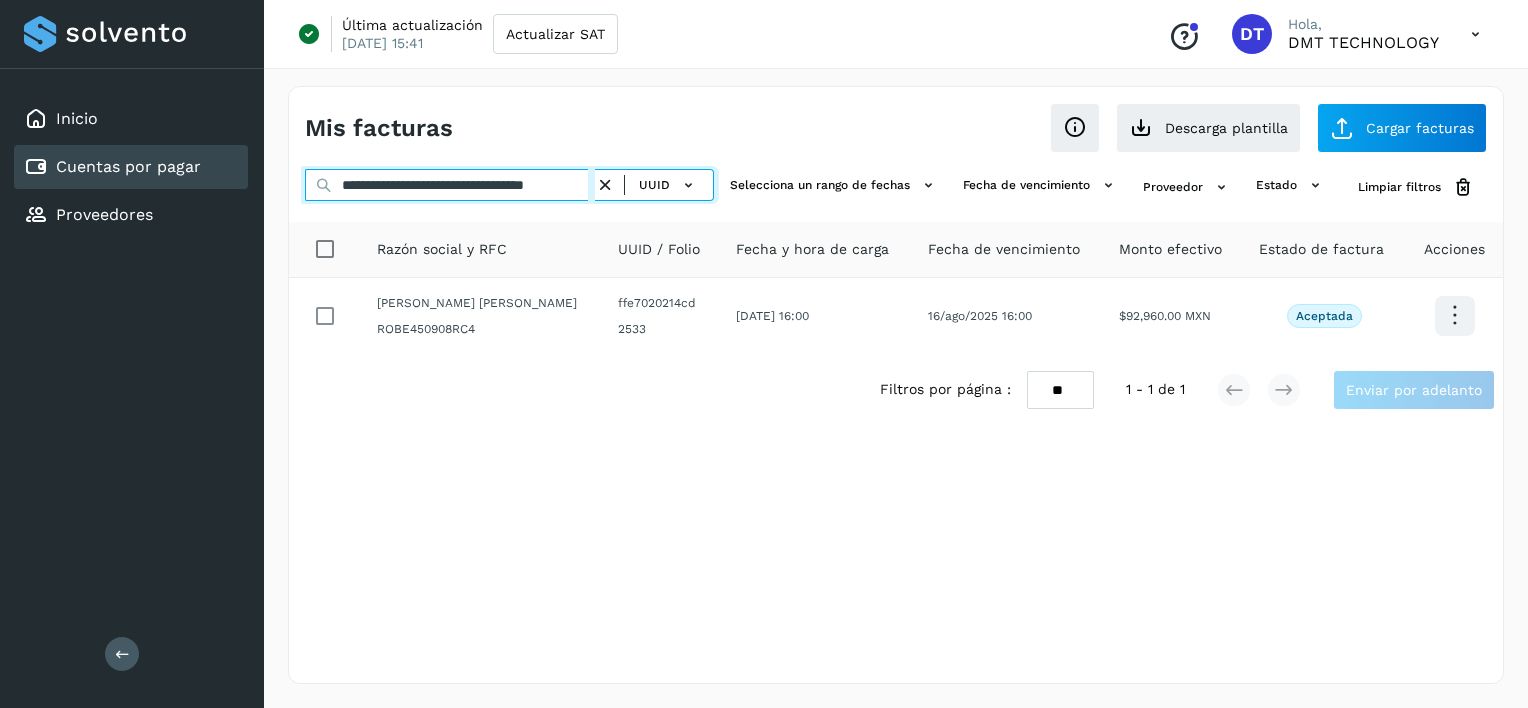 type on "**********" 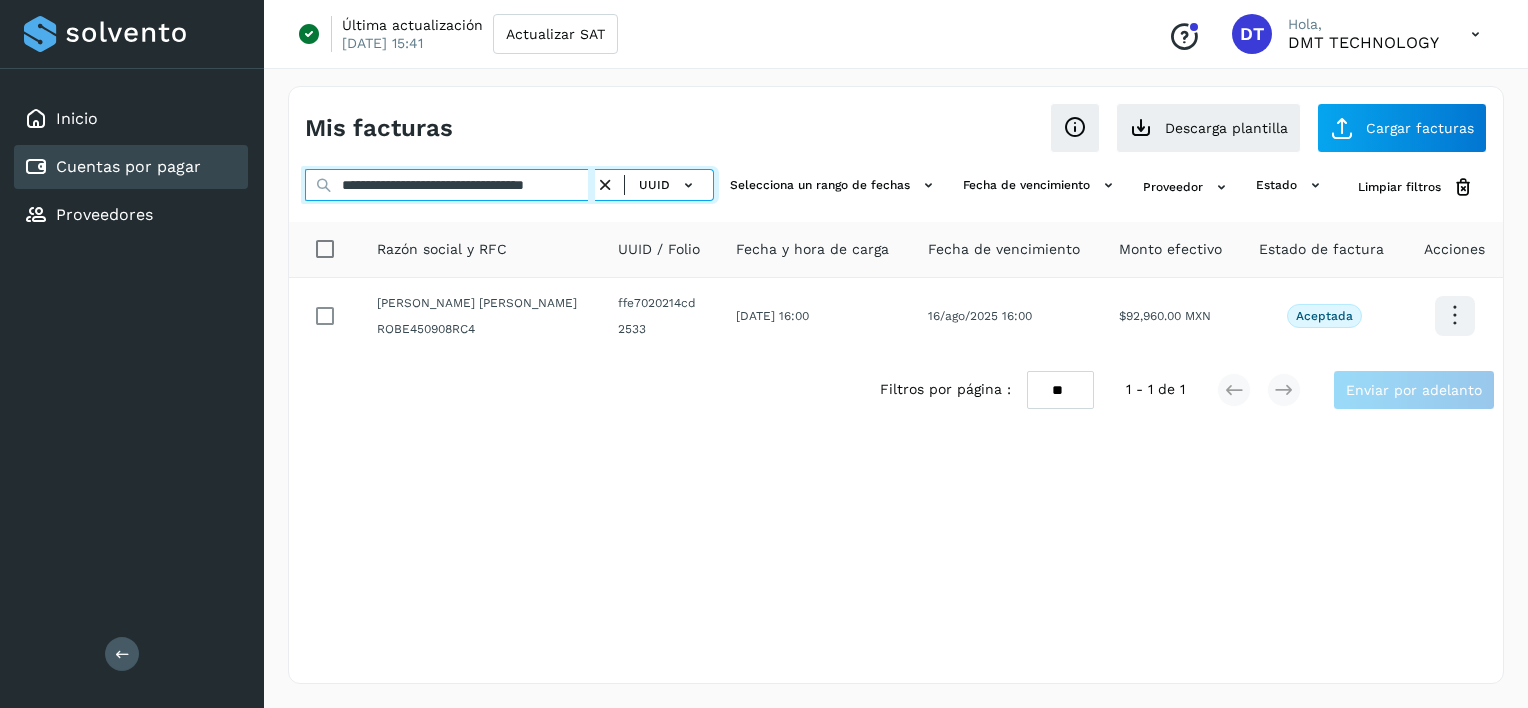 scroll, scrollTop: 0, scrollLeft: 0, axis: both 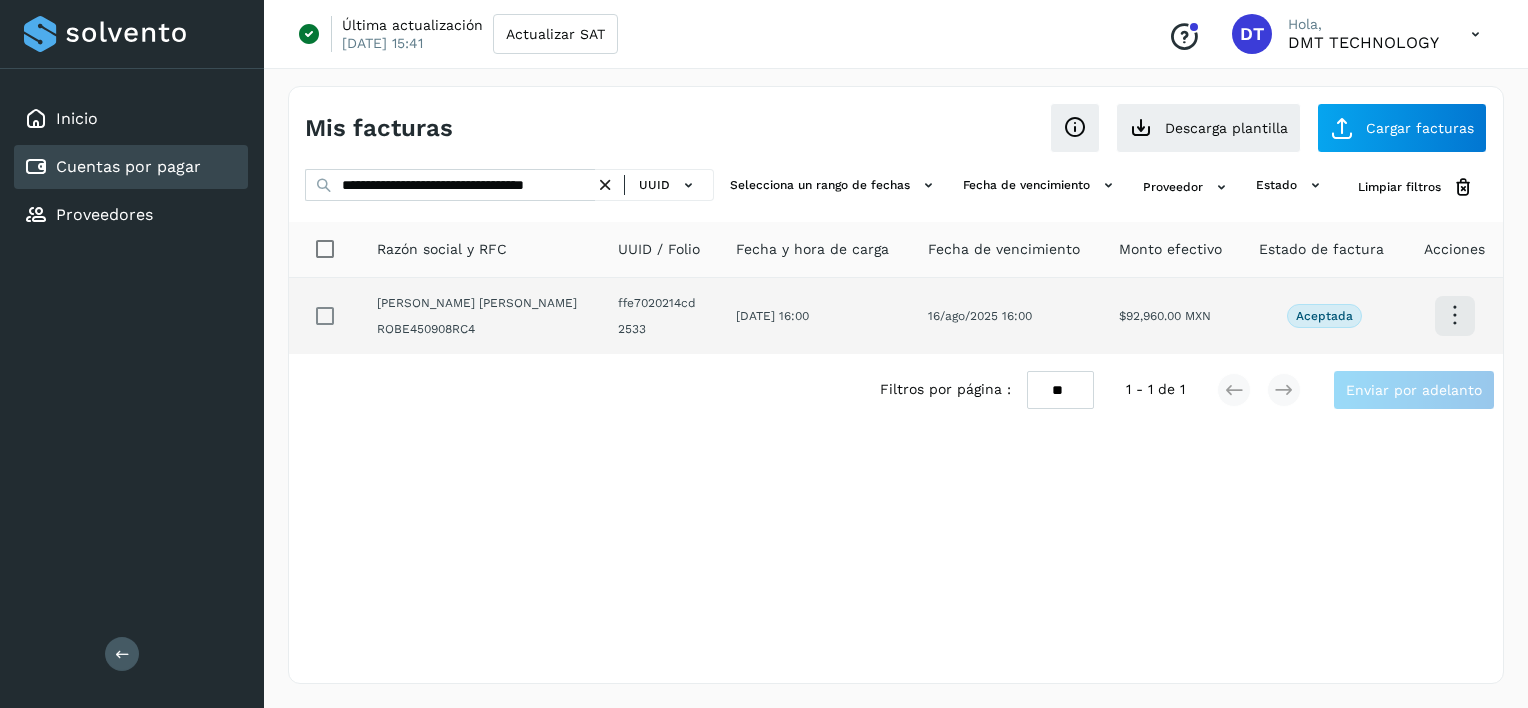 click 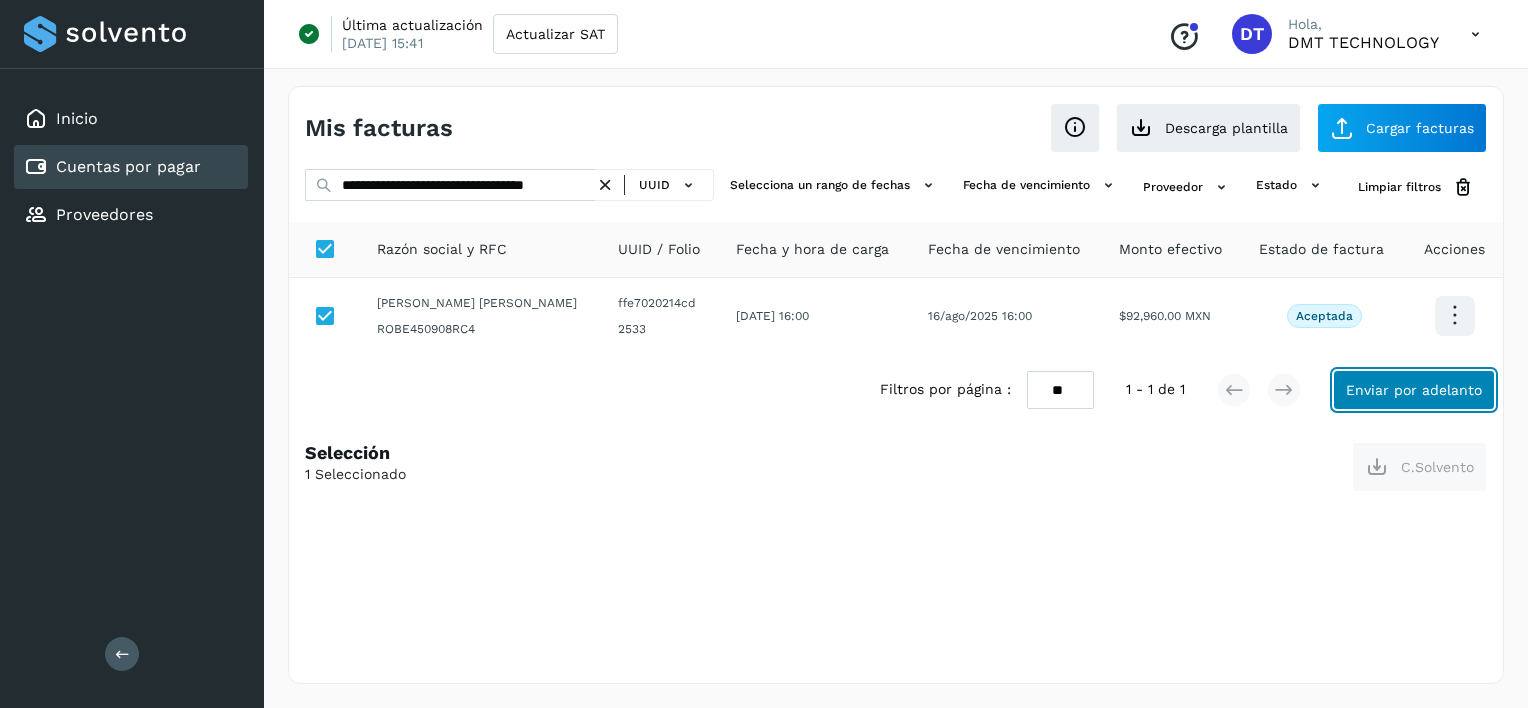 click on "Enviar por adelanto" 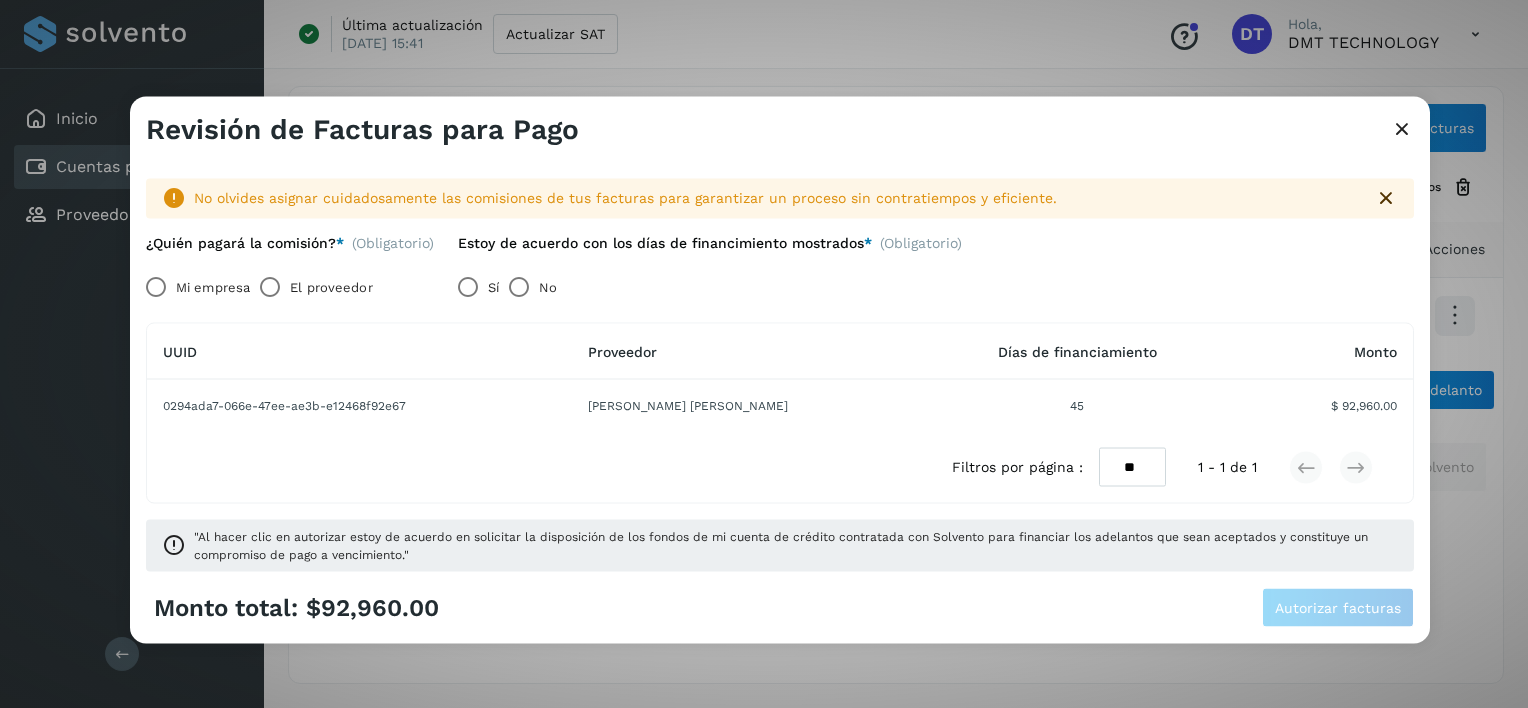 drag, startPoint x: 342, startPoint y: 285, endPoint x: 450, endPoint y: 296, distance: 108.55874 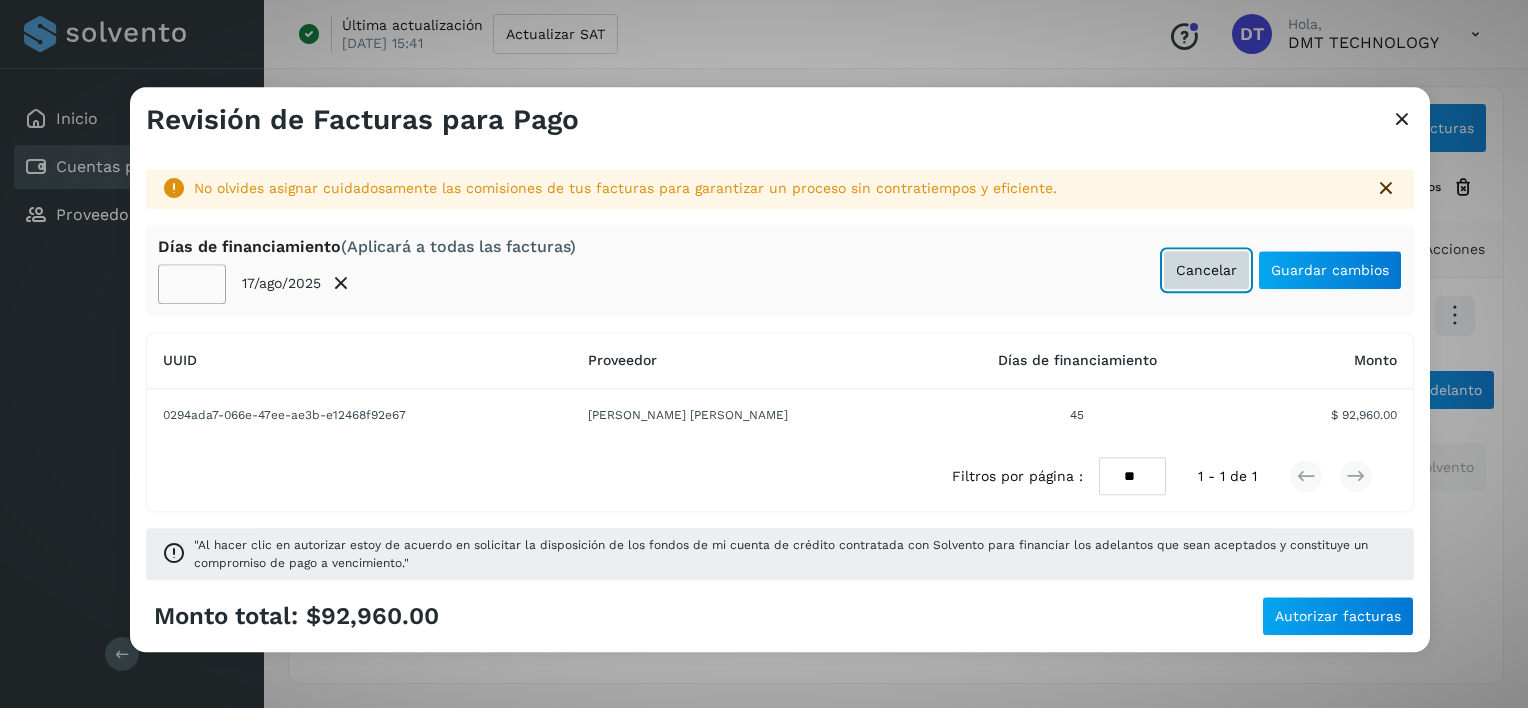 click on "Cancelar" 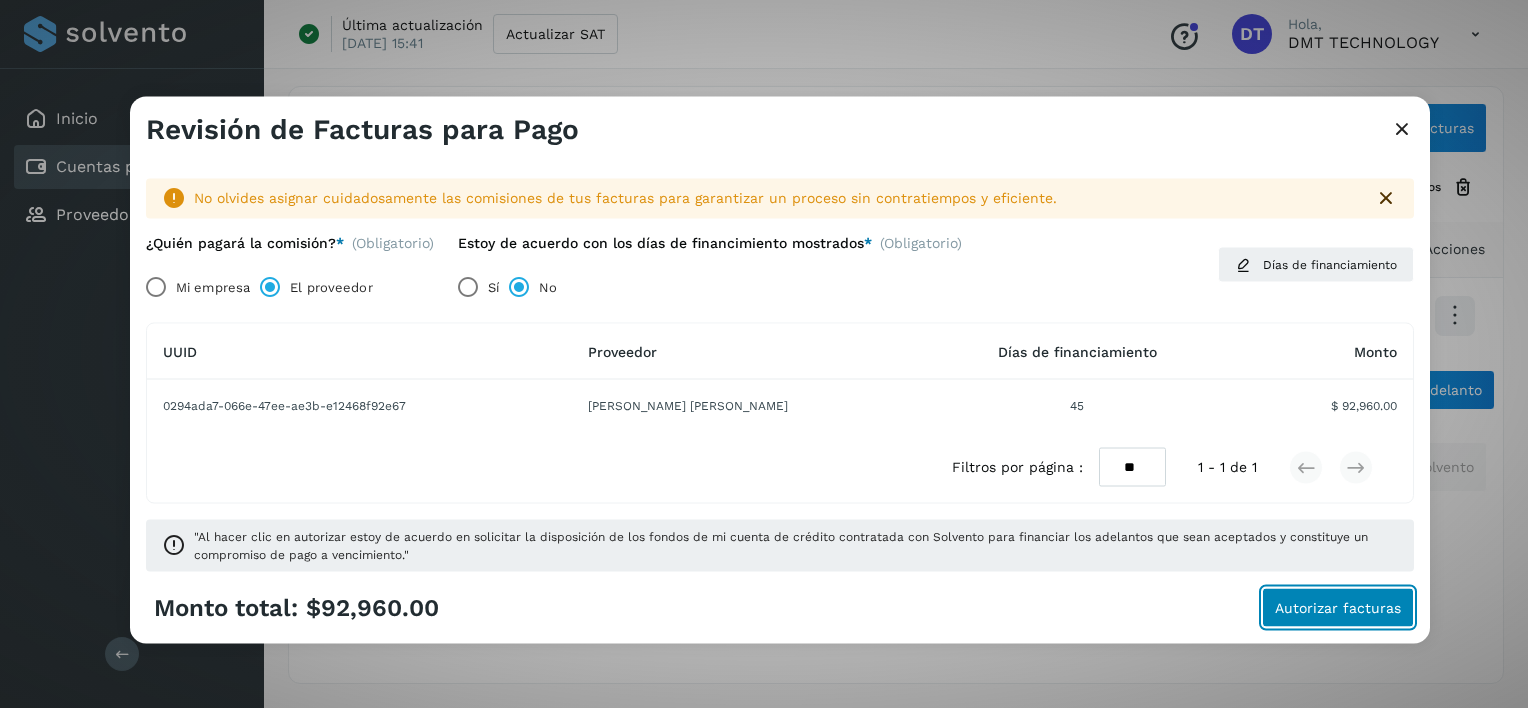 click on "Autorizar facturas" 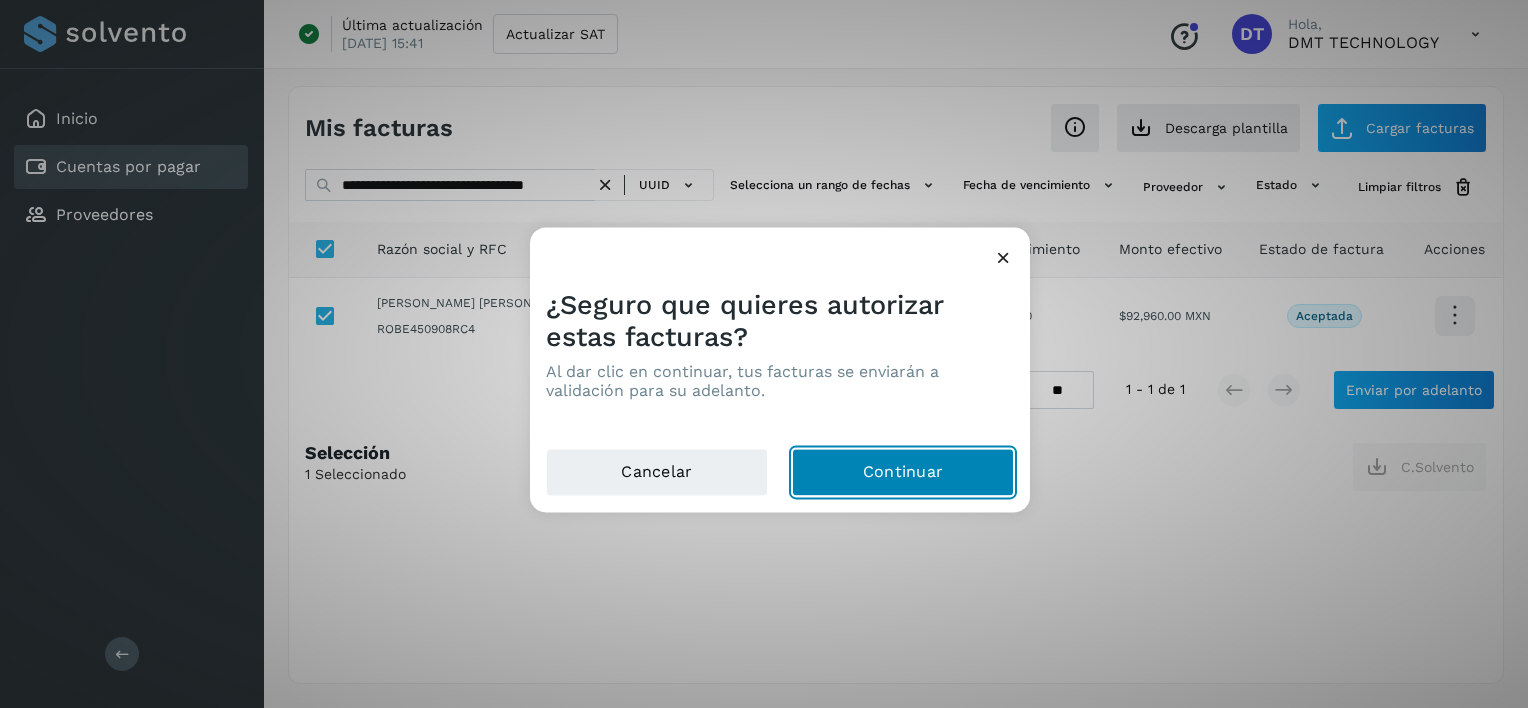 click on "Continuar" 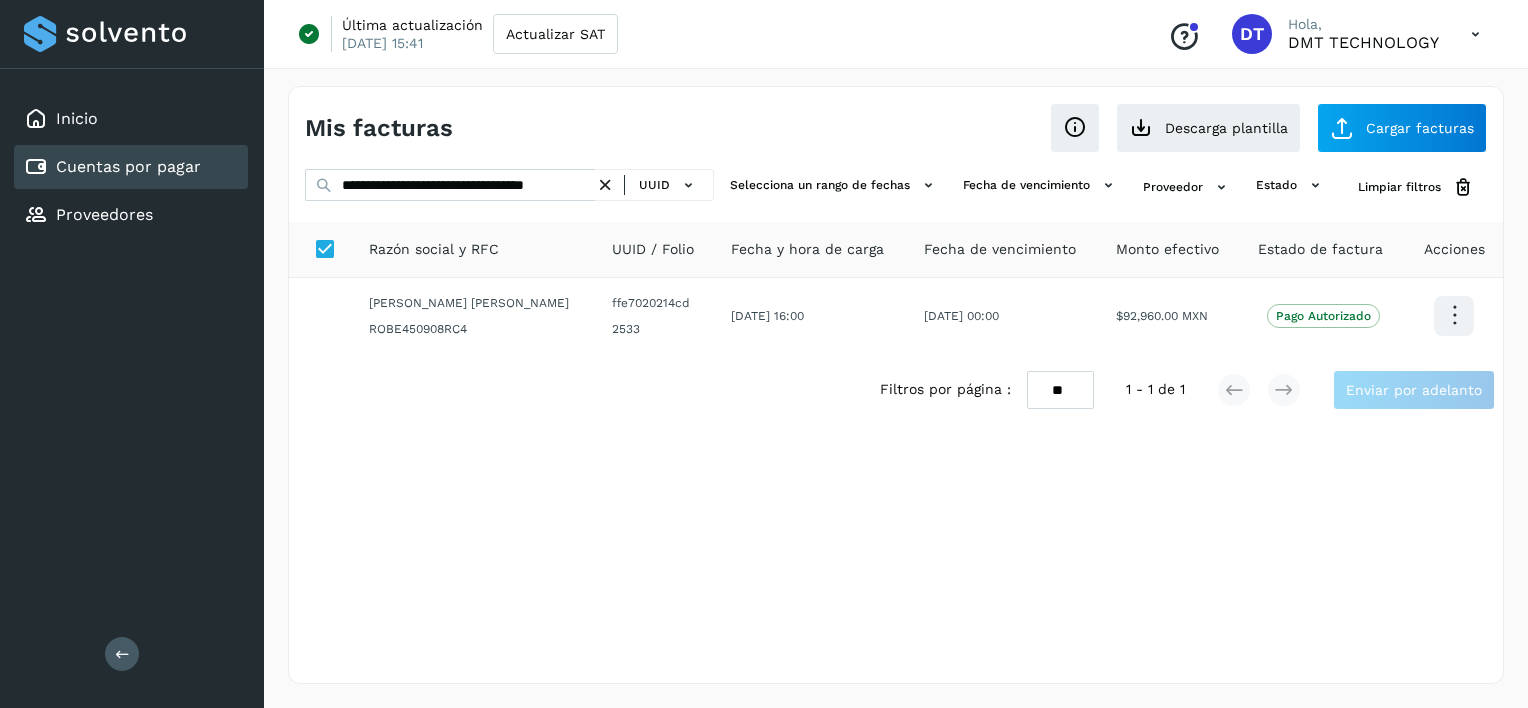 click at bounding box center [605, 185] 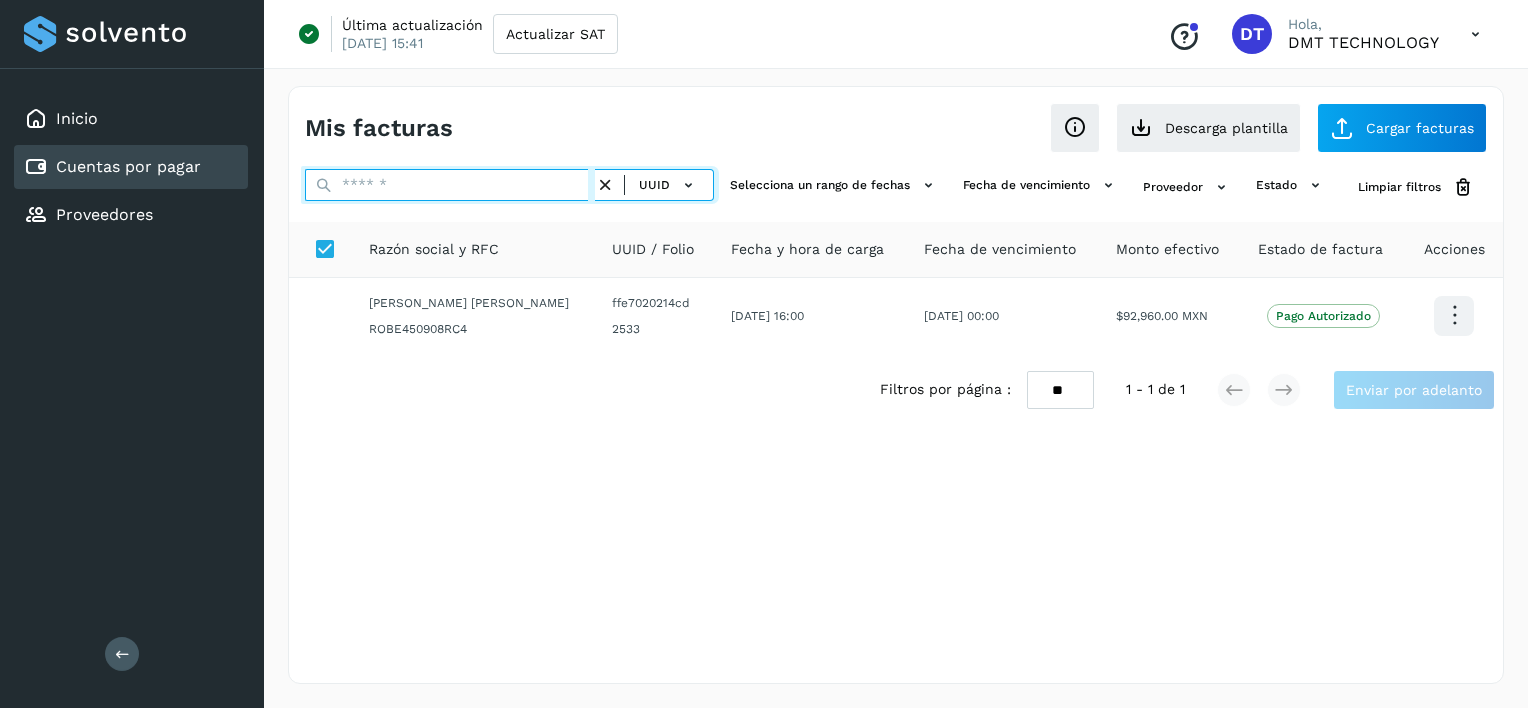 click at bounding box center (450, 185) 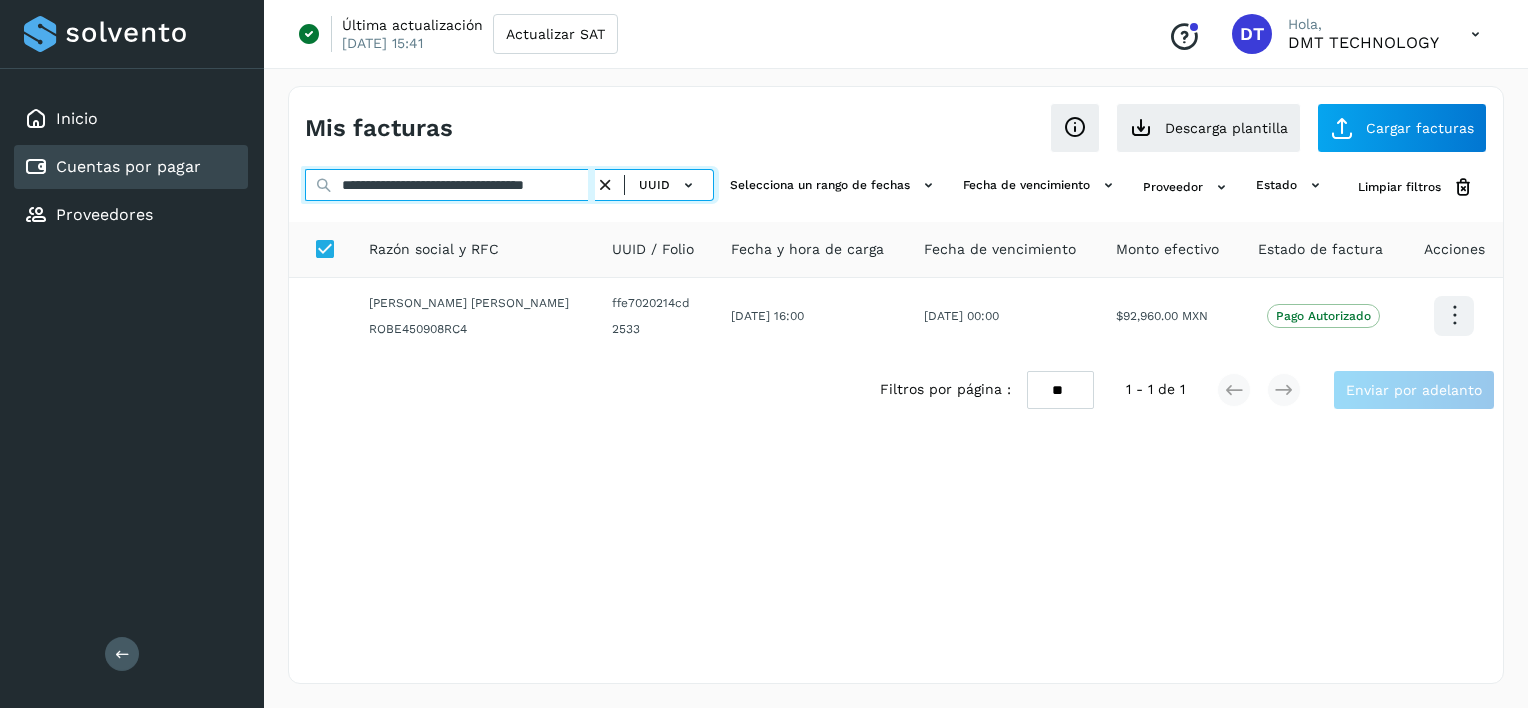 scroll, scrollTop: 0, scrollLeft: 35, axis: horizontal 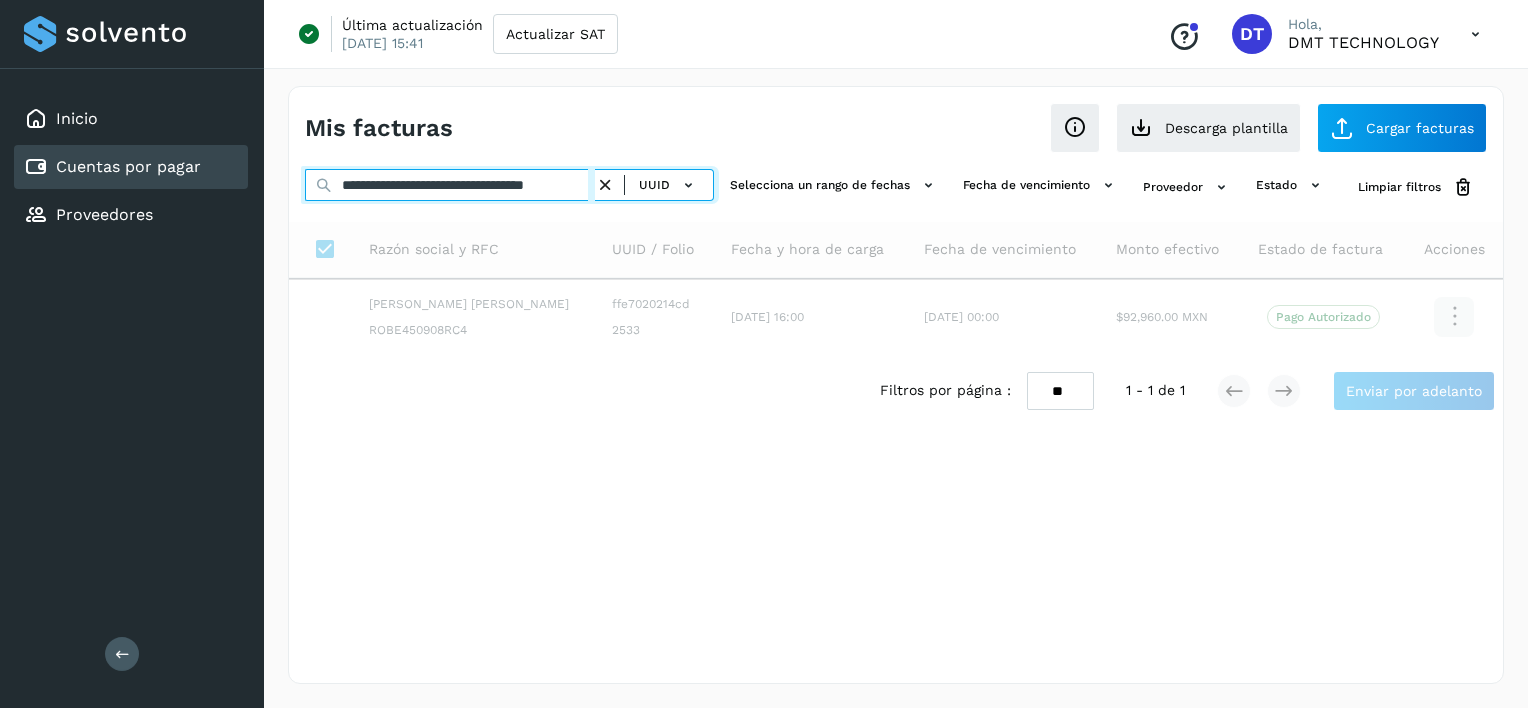 type on "**********" 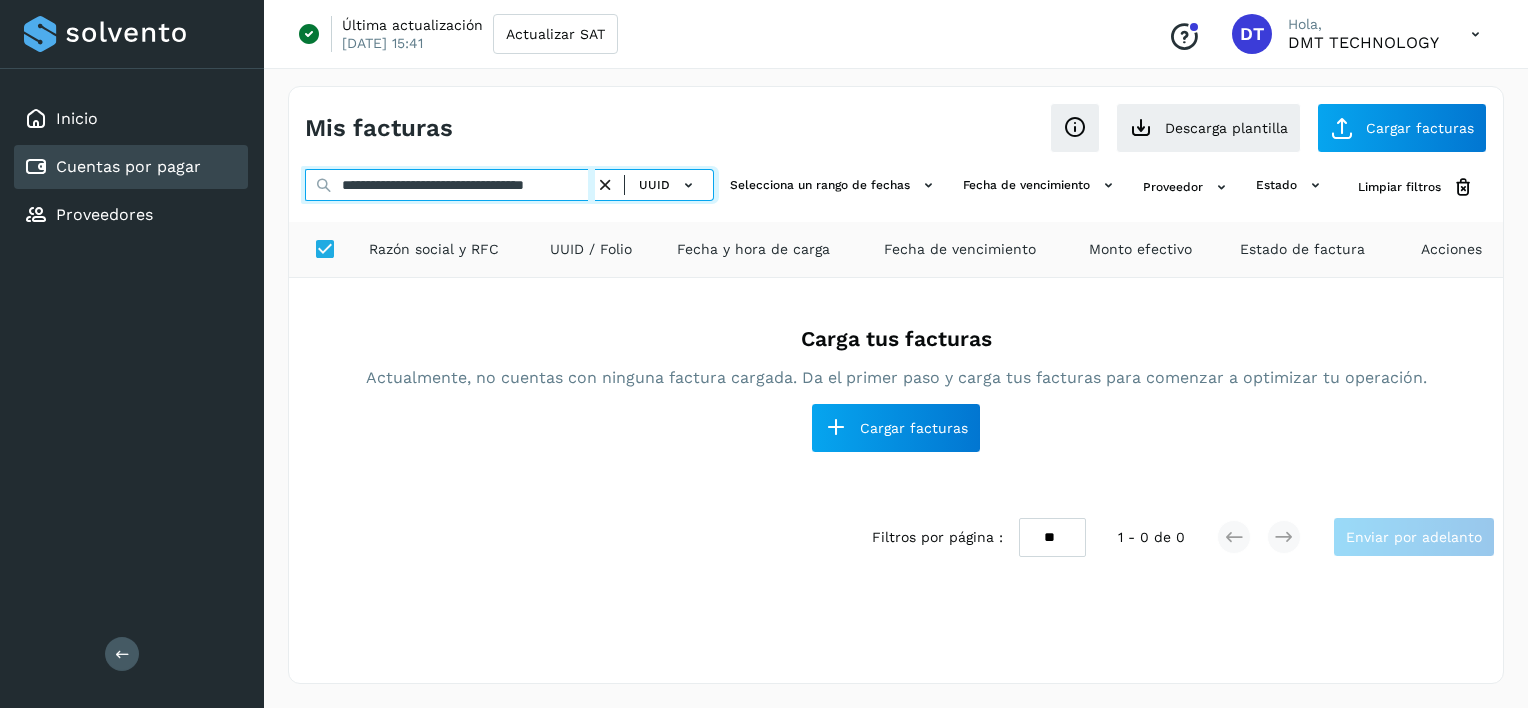 scroll, scrollTop: 0, scrollLeft: 0, axis: both 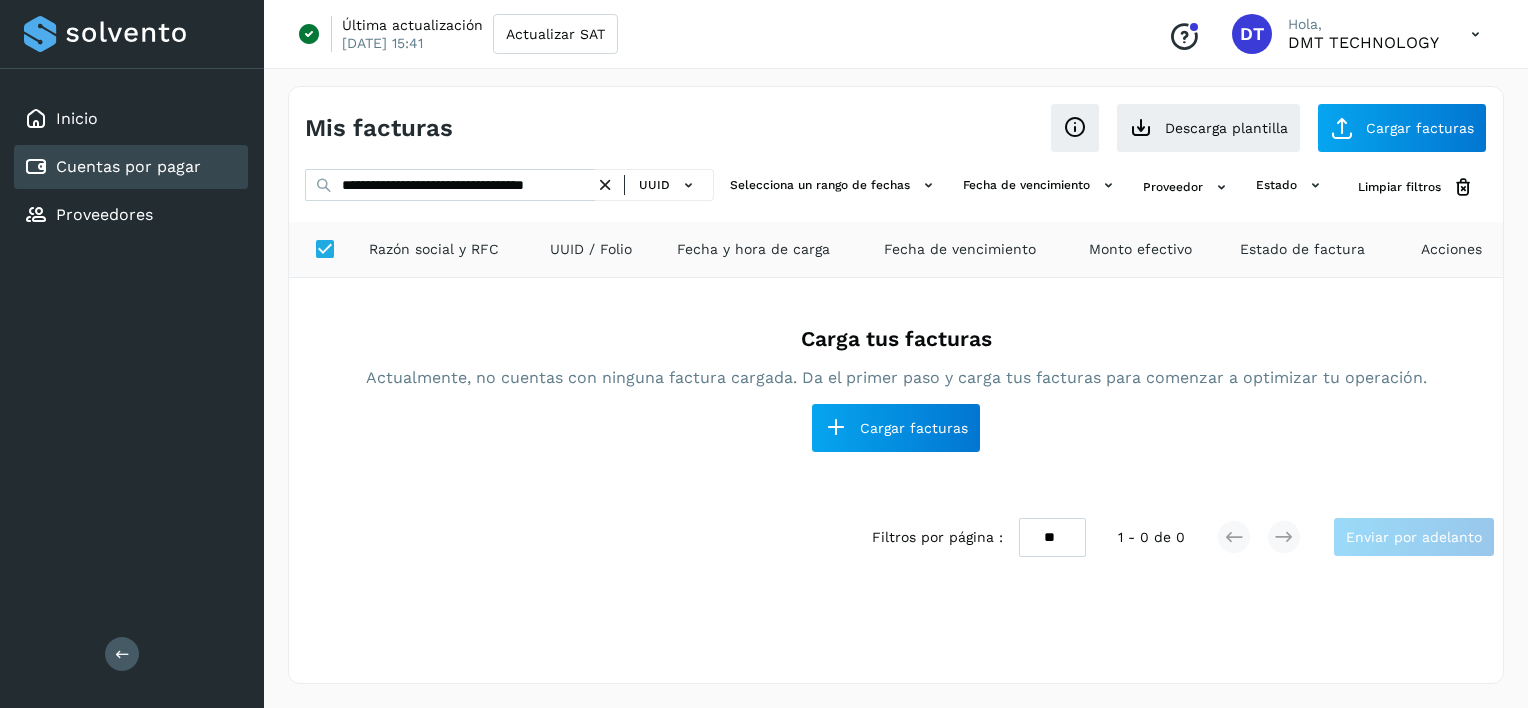 drag, startPoint x: 609, startPoint y: 182, endPoint x: 541, endPoint y: 184, distance: 68.0294 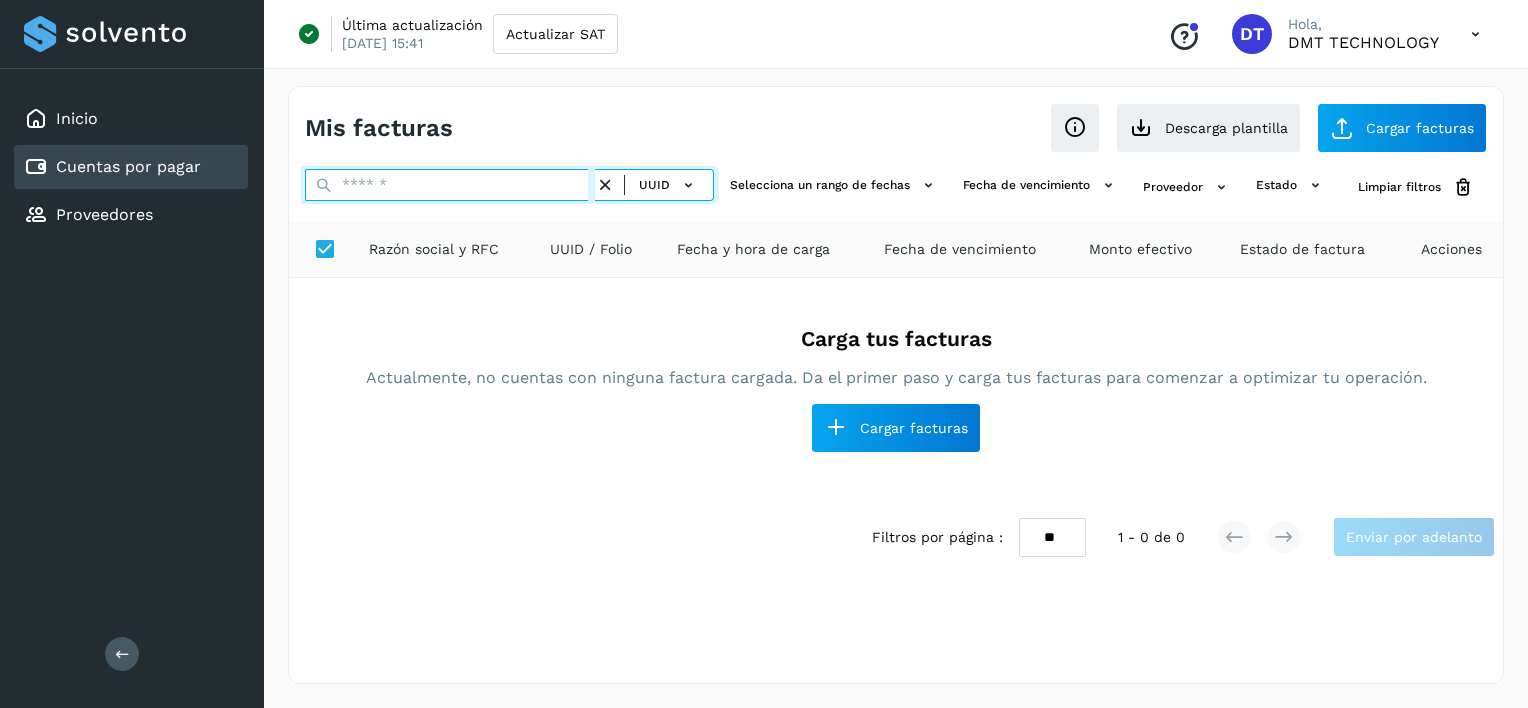 click at bounding box center [450, 185] 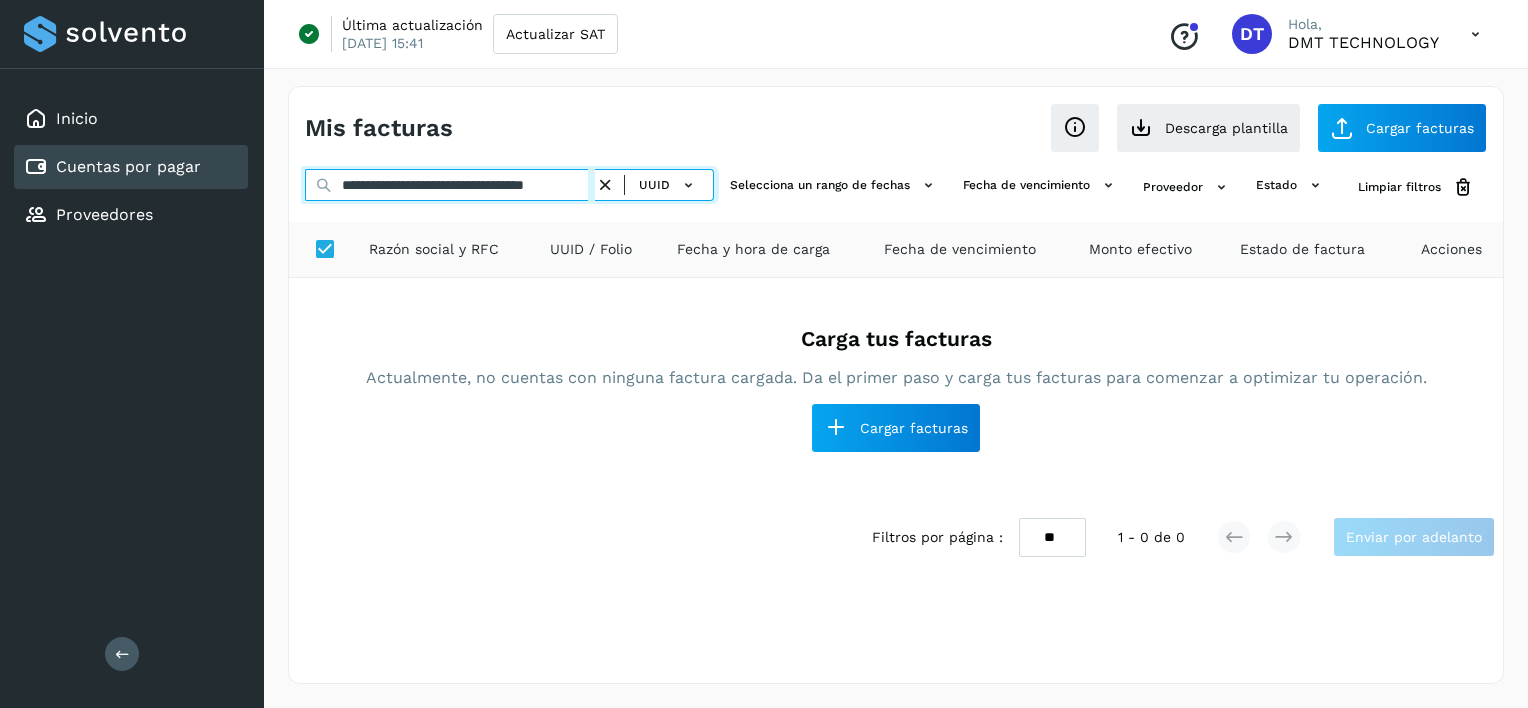 scroll, scrollTop: 0, scrollLeft: 35, axis: horizontal 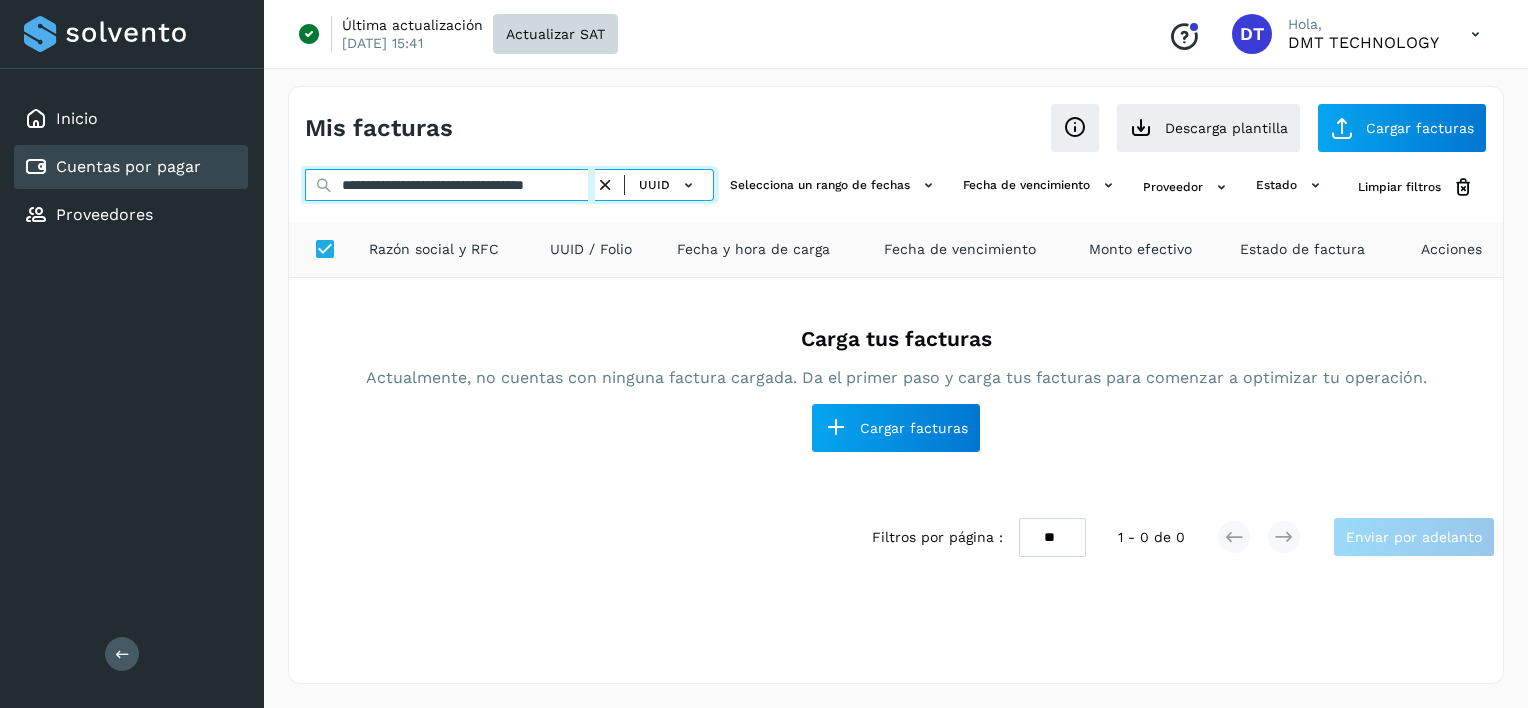 type on "**********" 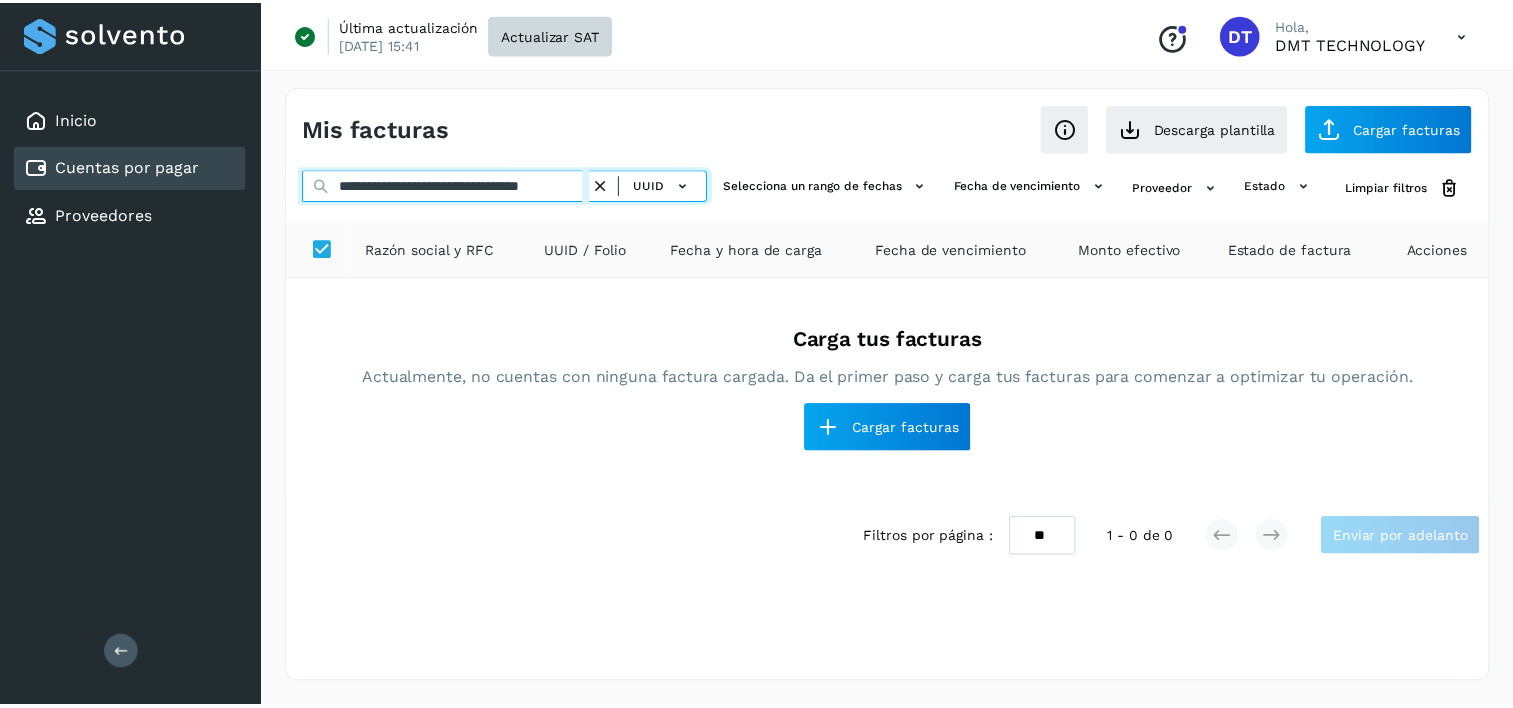 scroll, scrollTop: 0, scrollLeft: 0, axis: both 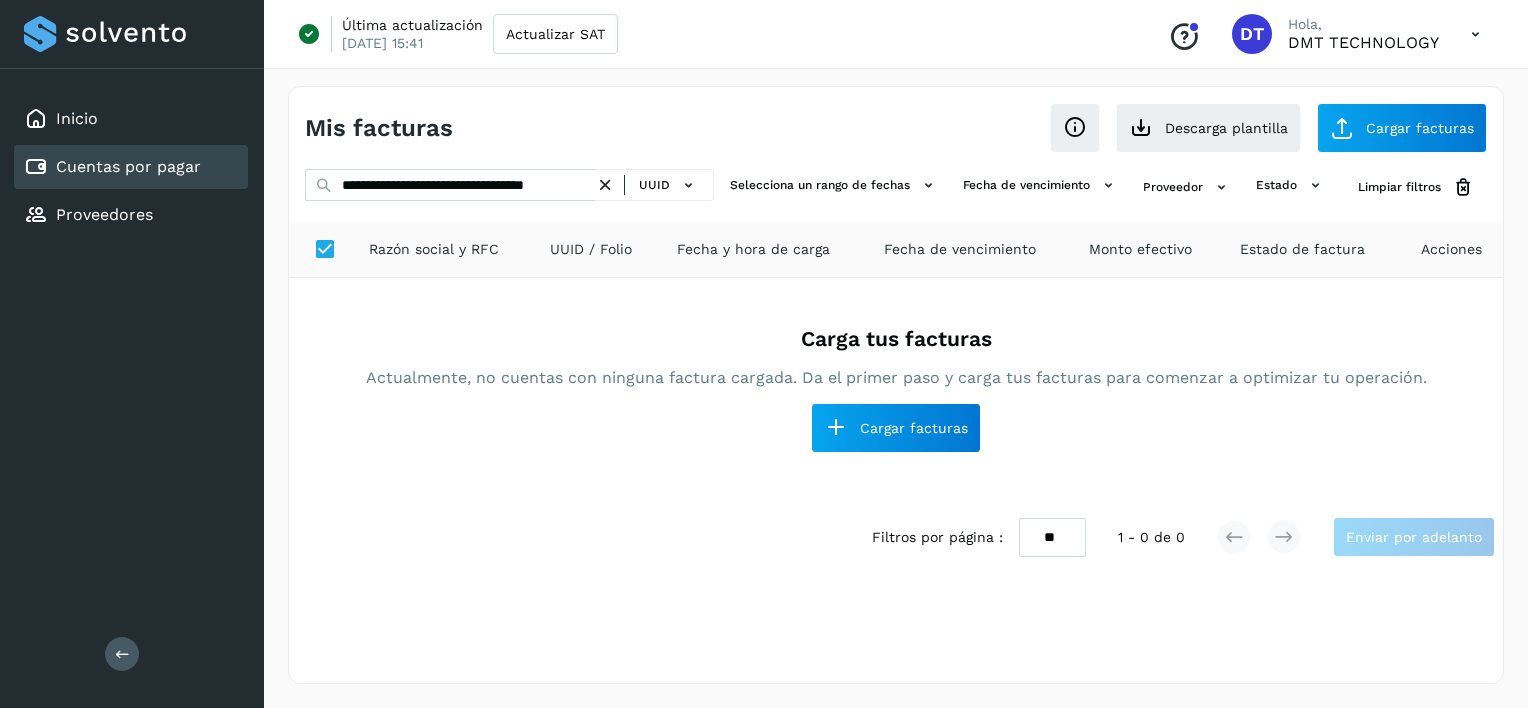 click at bounding box center [605, 185] 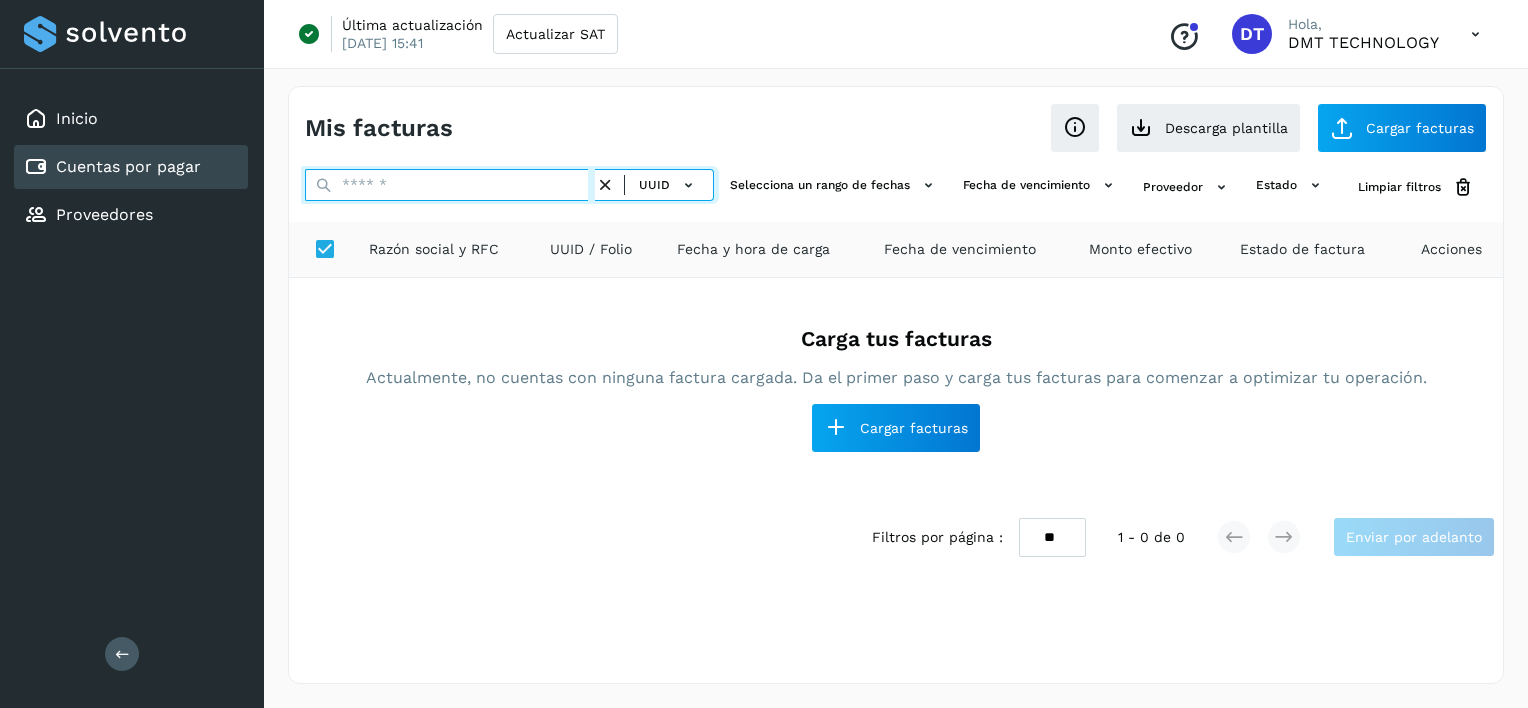 click at bounding box center [450, 185] 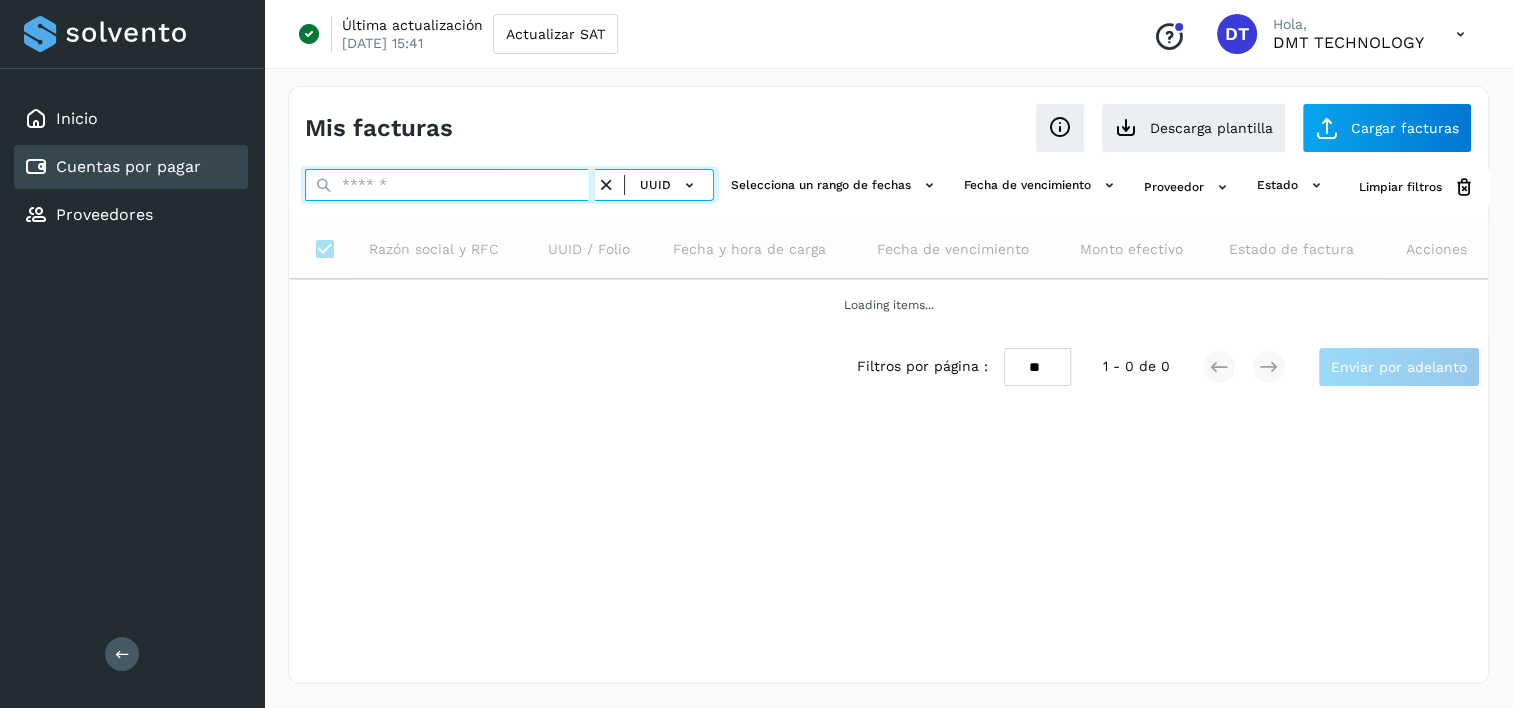 paste on "**********" 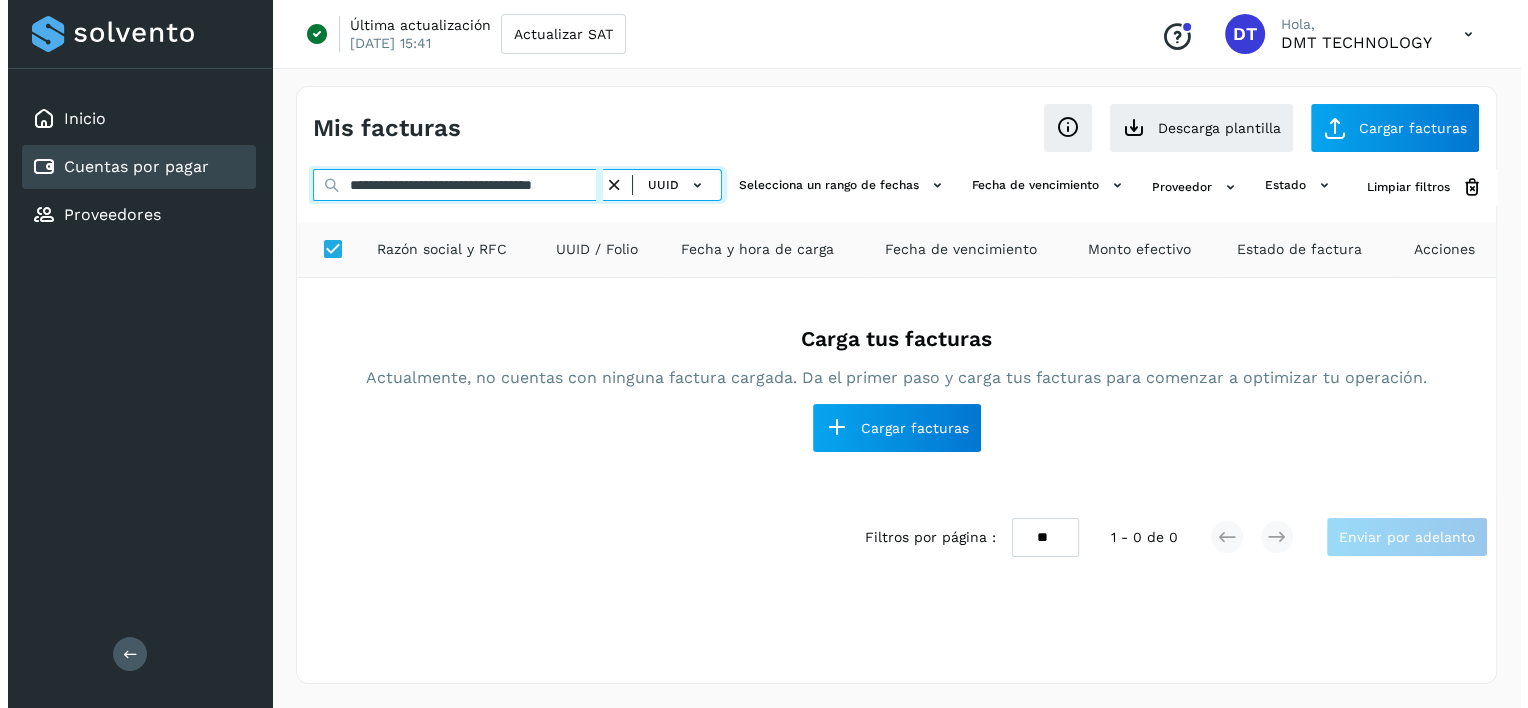 scroll, scrollTop: 0, scrollLeft: 35, axis: horizontal 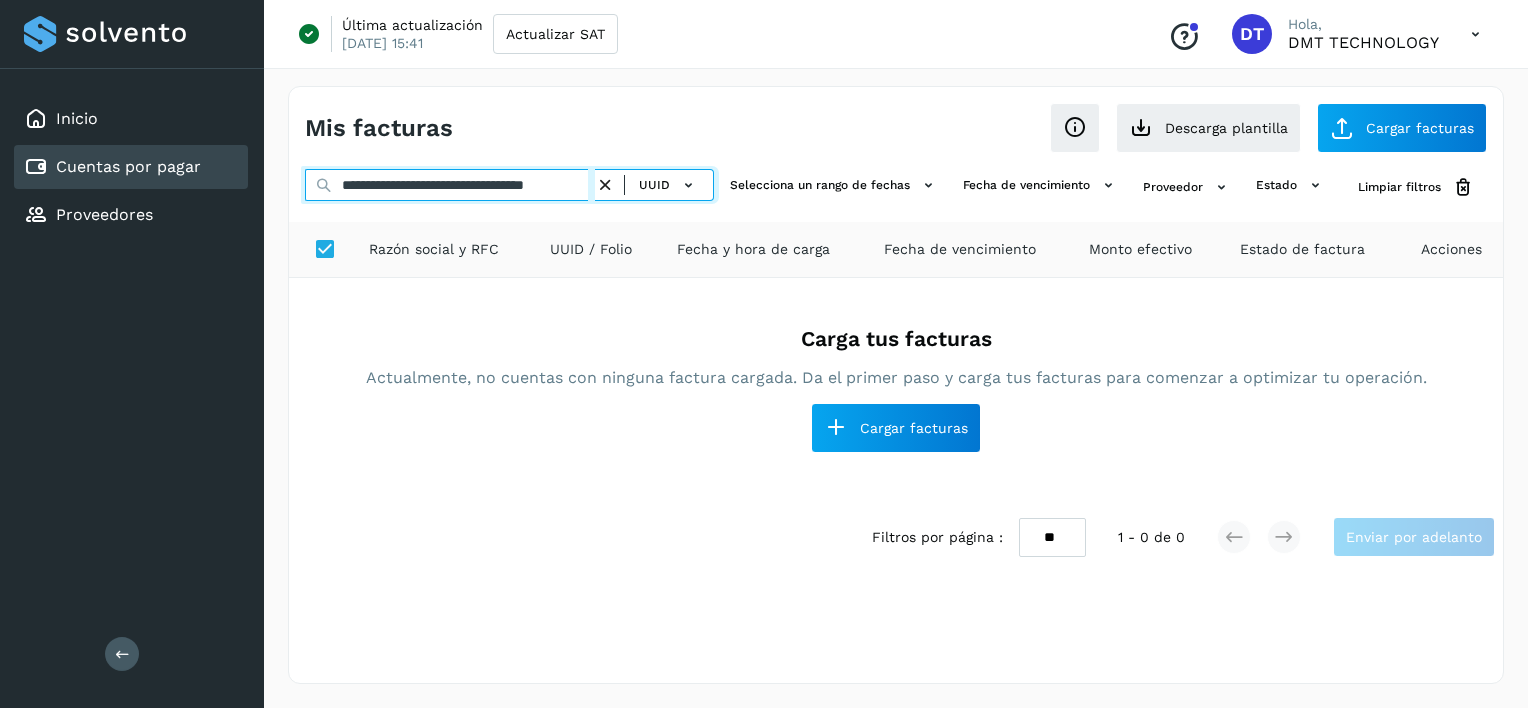type on "**********" 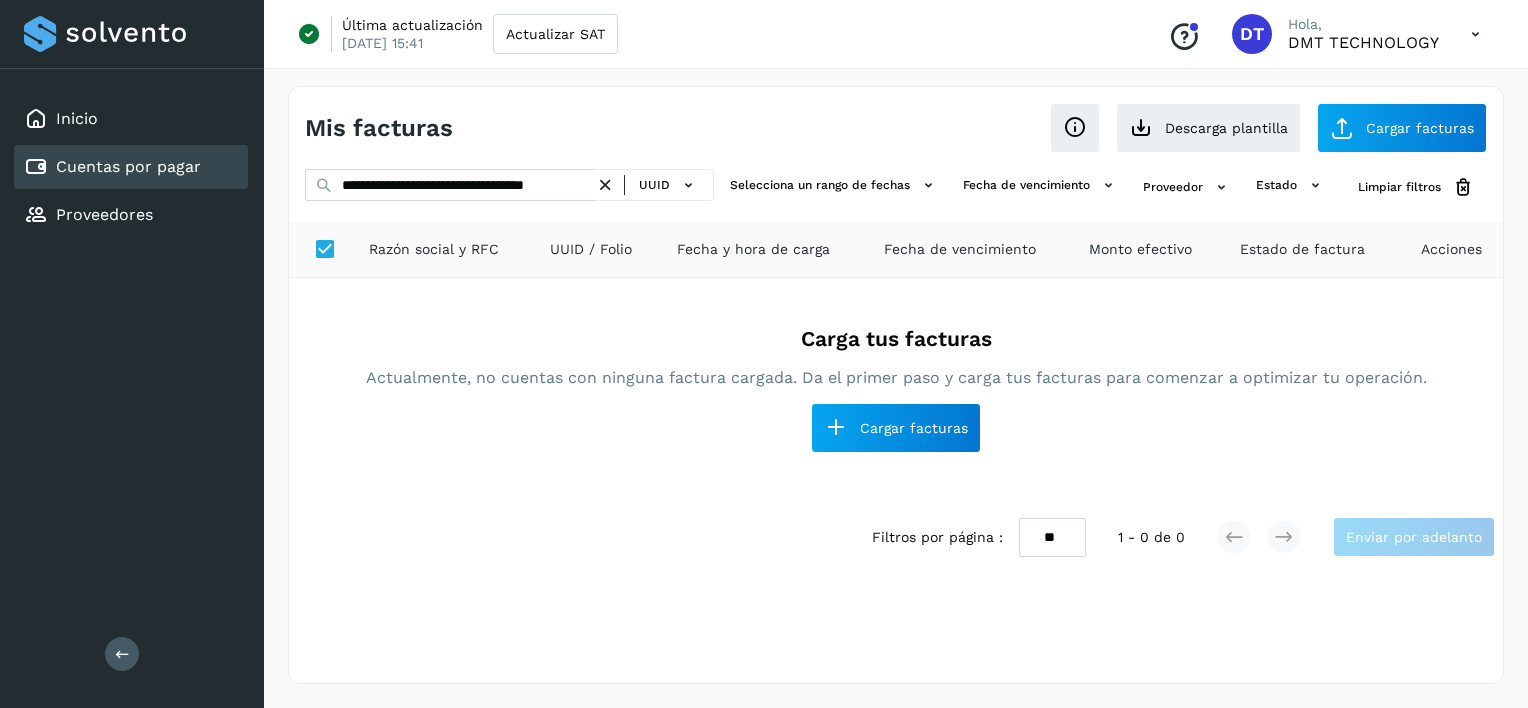click at bounding box center (605, 185) 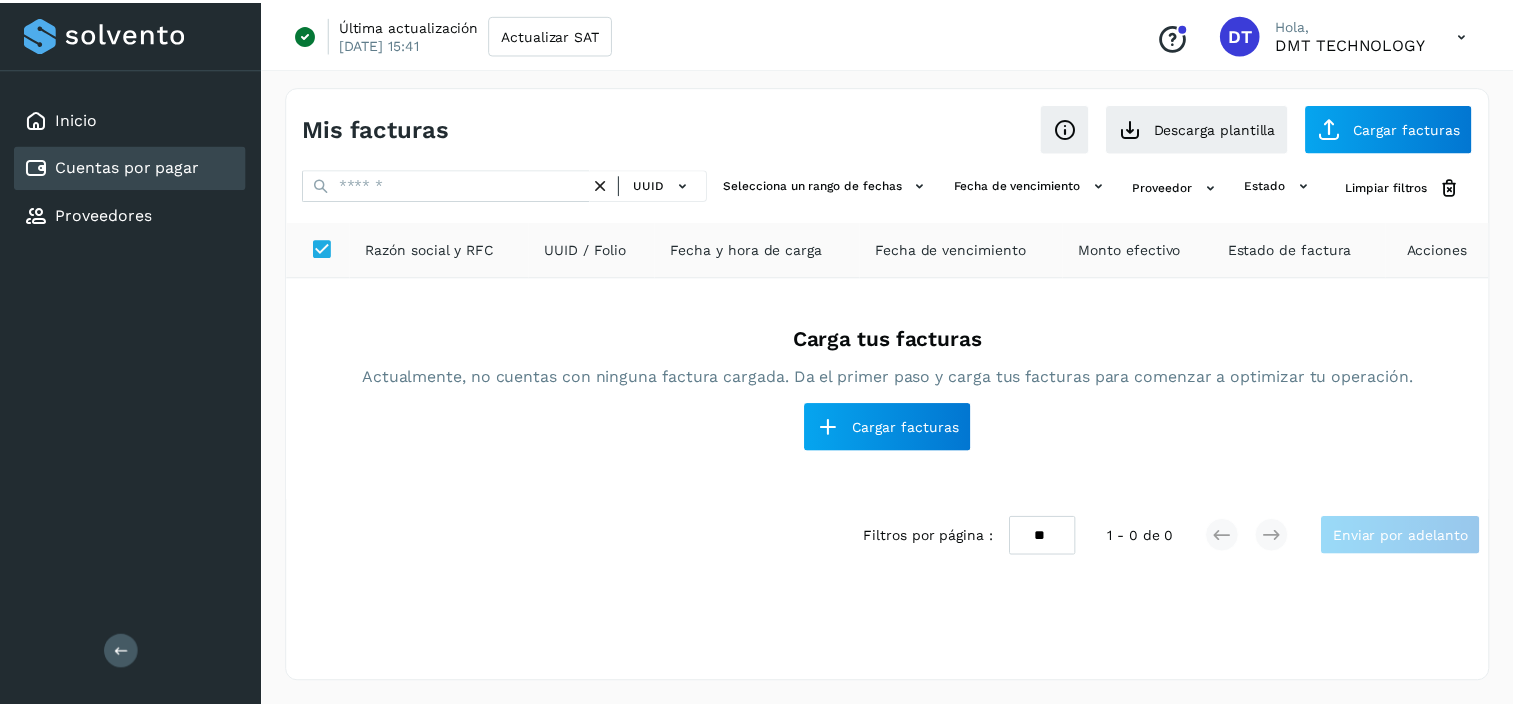 scroll, scrollTop: 0, scrollLeft: 0, axis: both 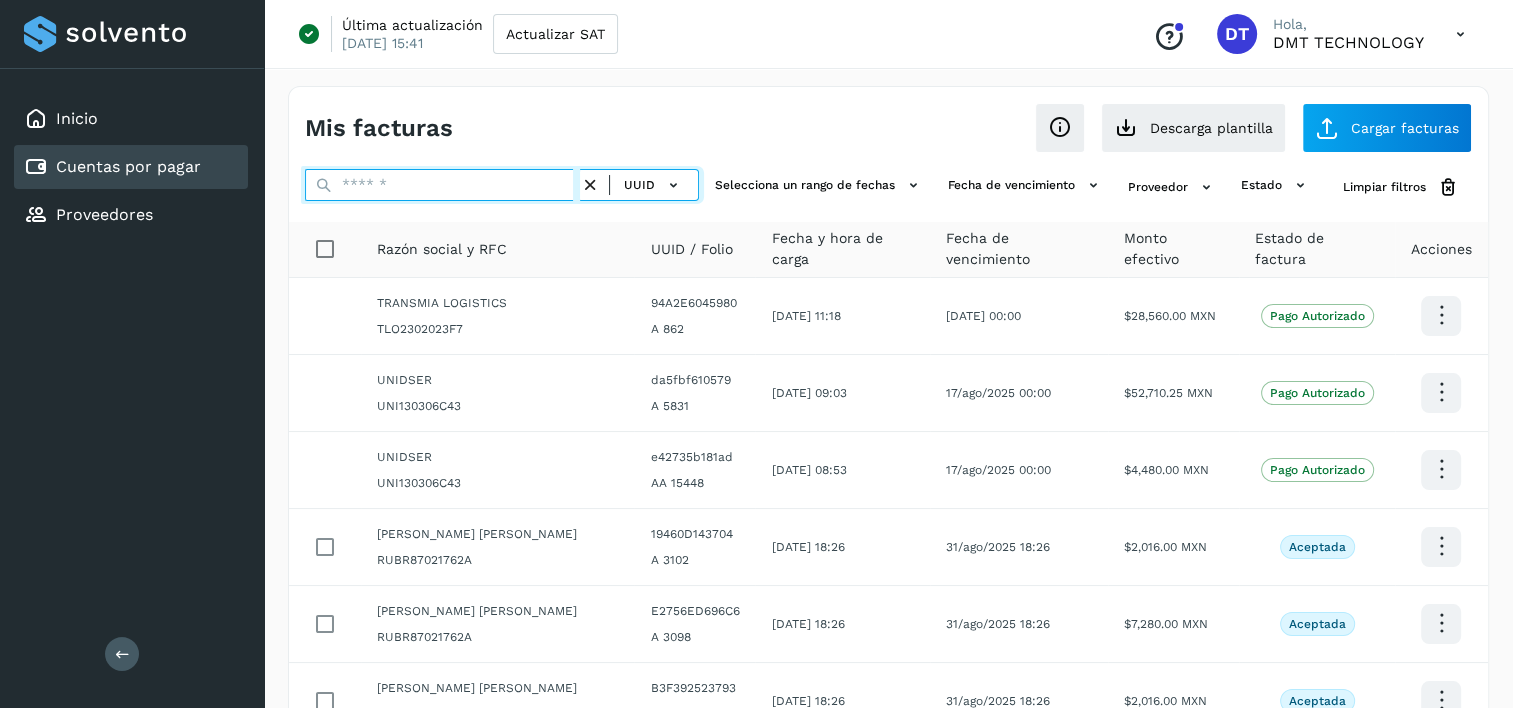 click at bounding box center [442, 185] 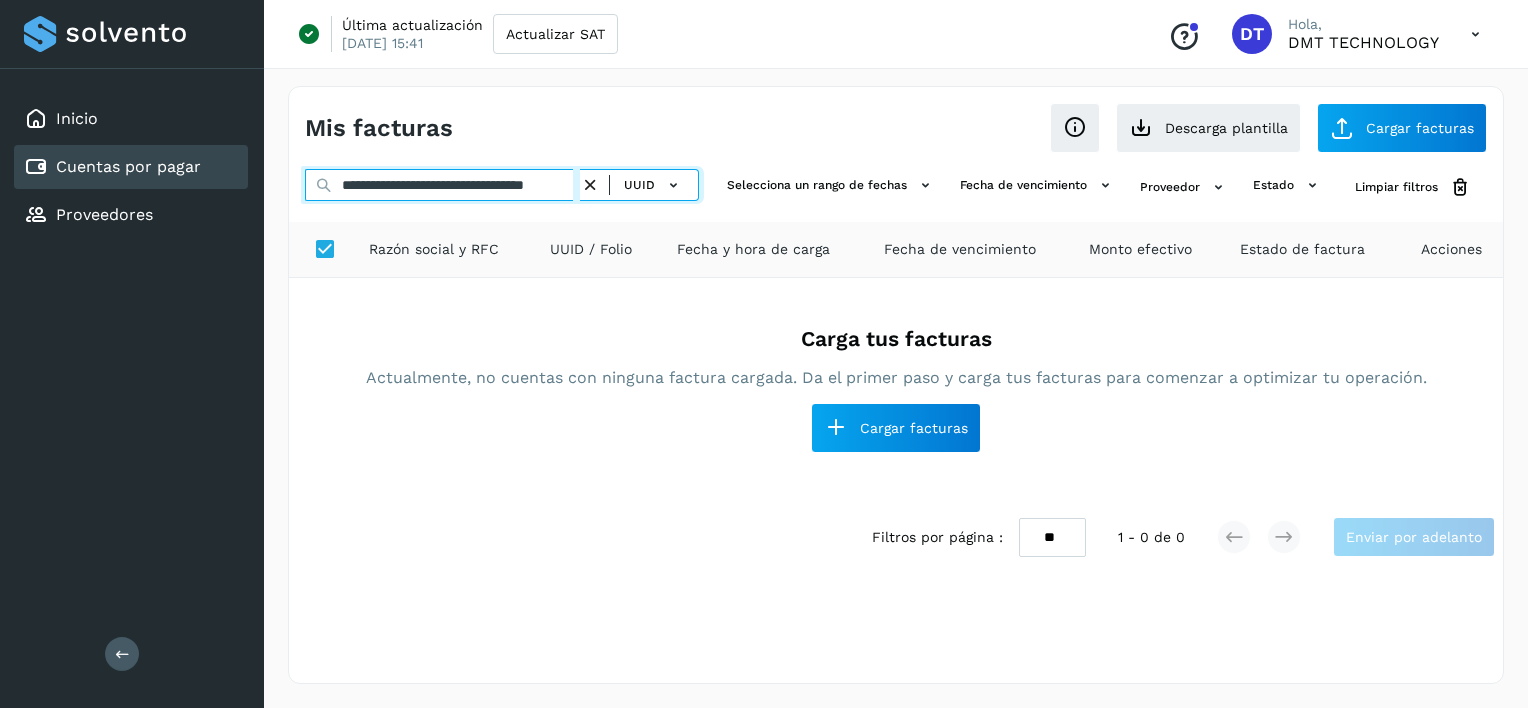 scroll, scrollTop: 0, scrollLeft: 52, axis: horizontal 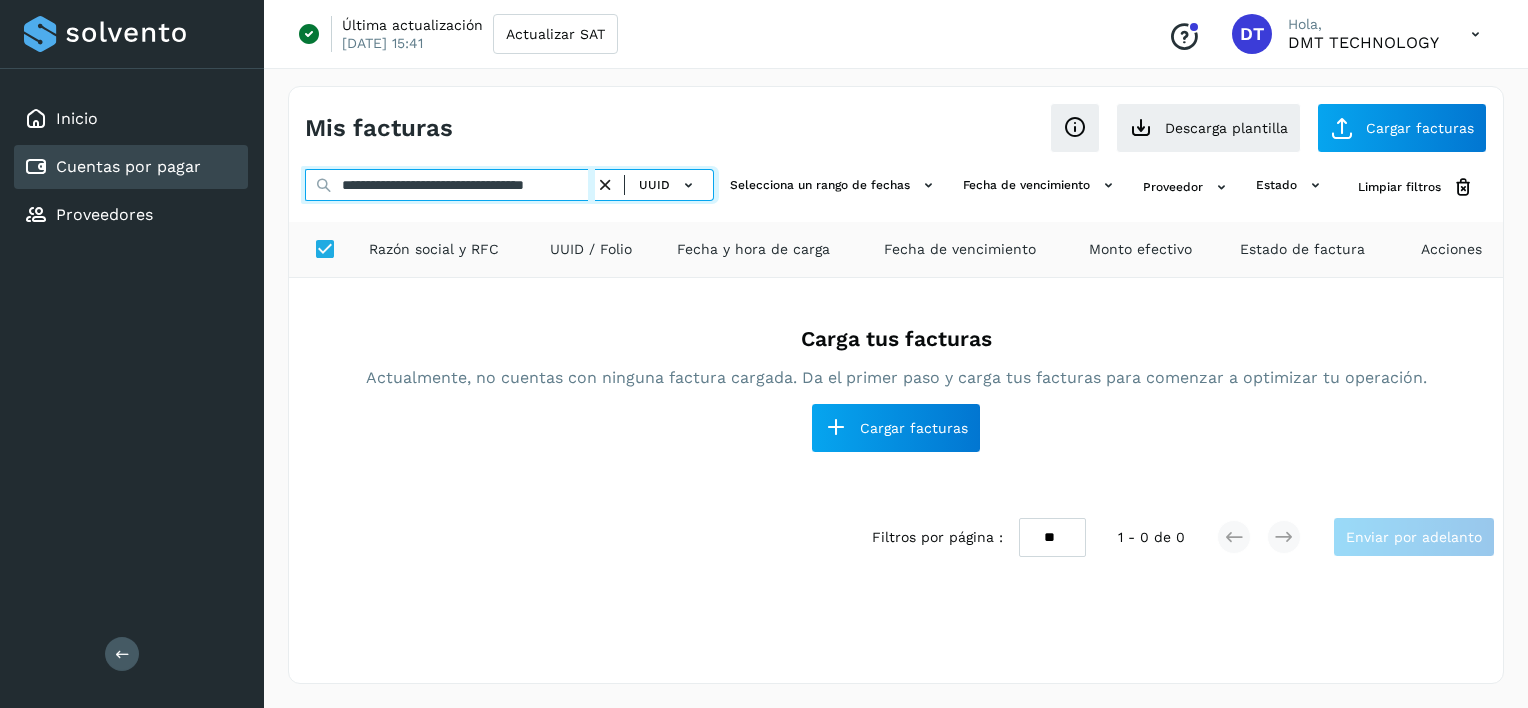 type on "**********" 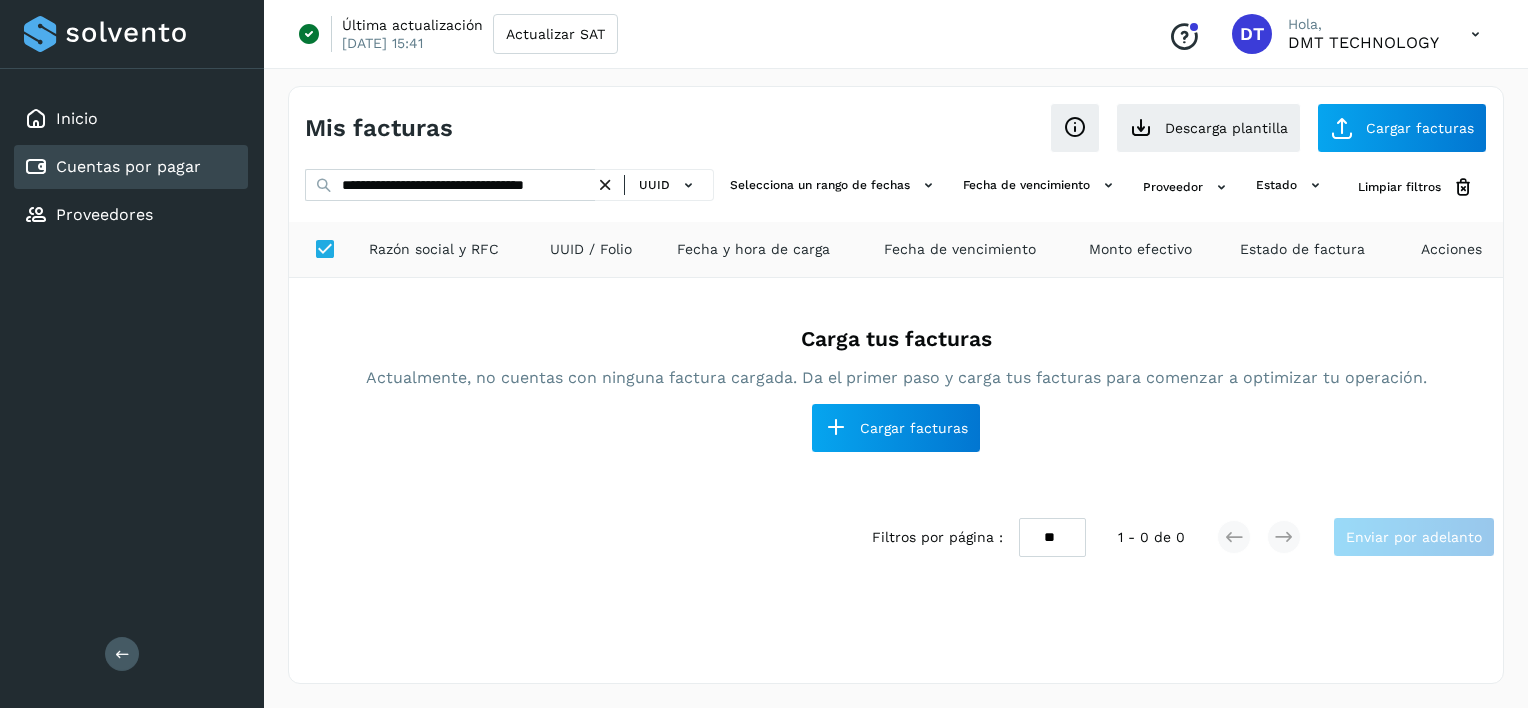 scroll, scrollTop: 0, scrollLeft: 0, axis: both 